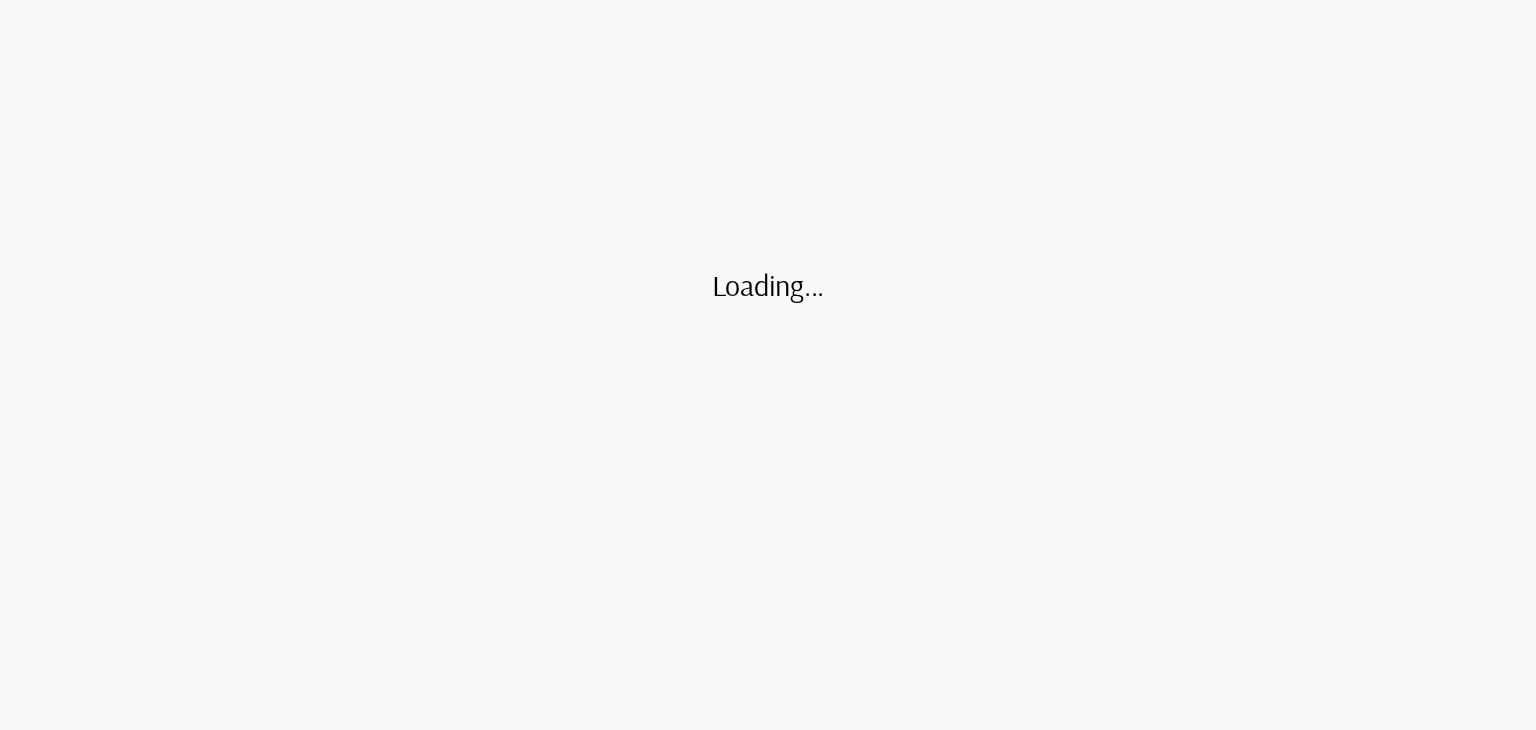 scroll, scrollTop: 0, scrollLeft: 0, axis: both 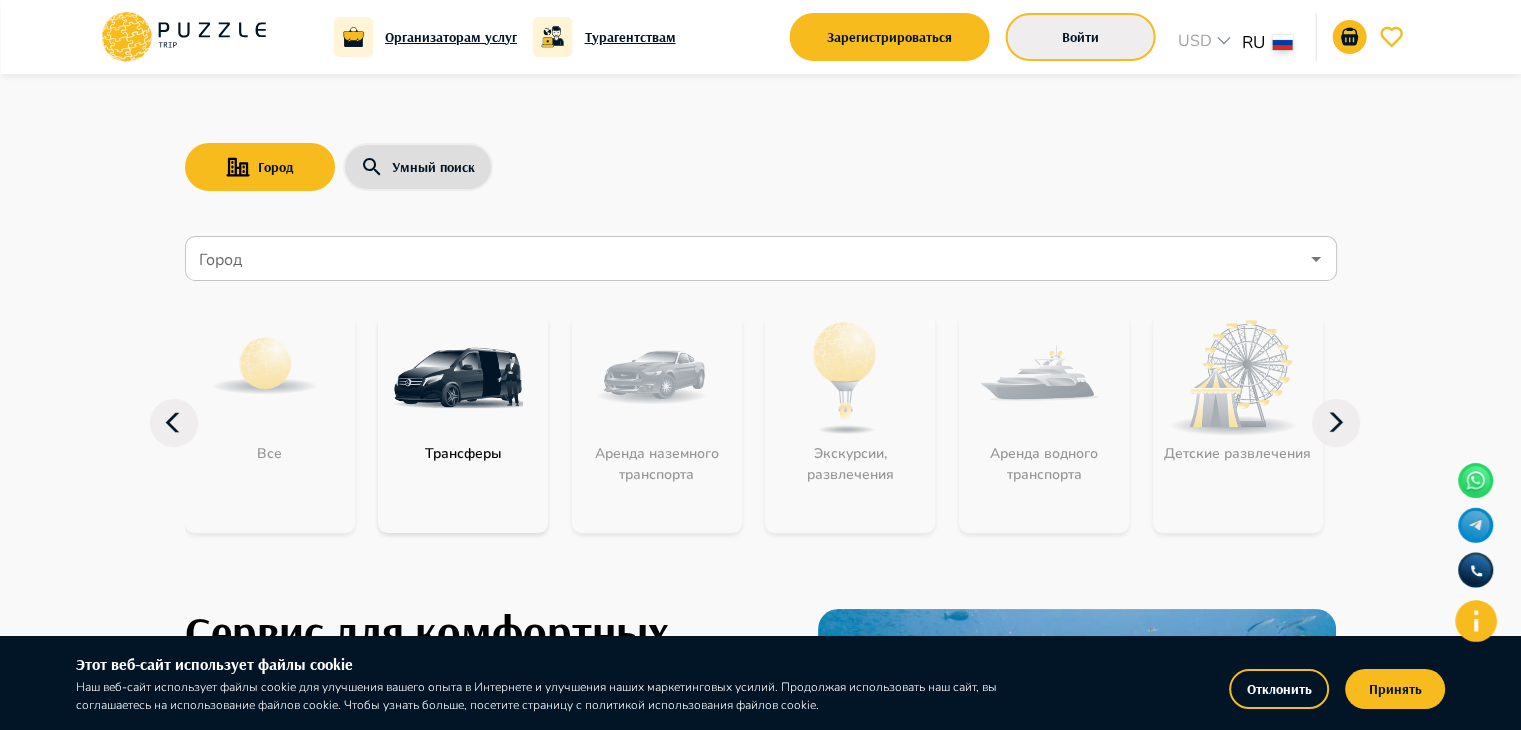 click on "Войти" at bounding box center (1081, 37) 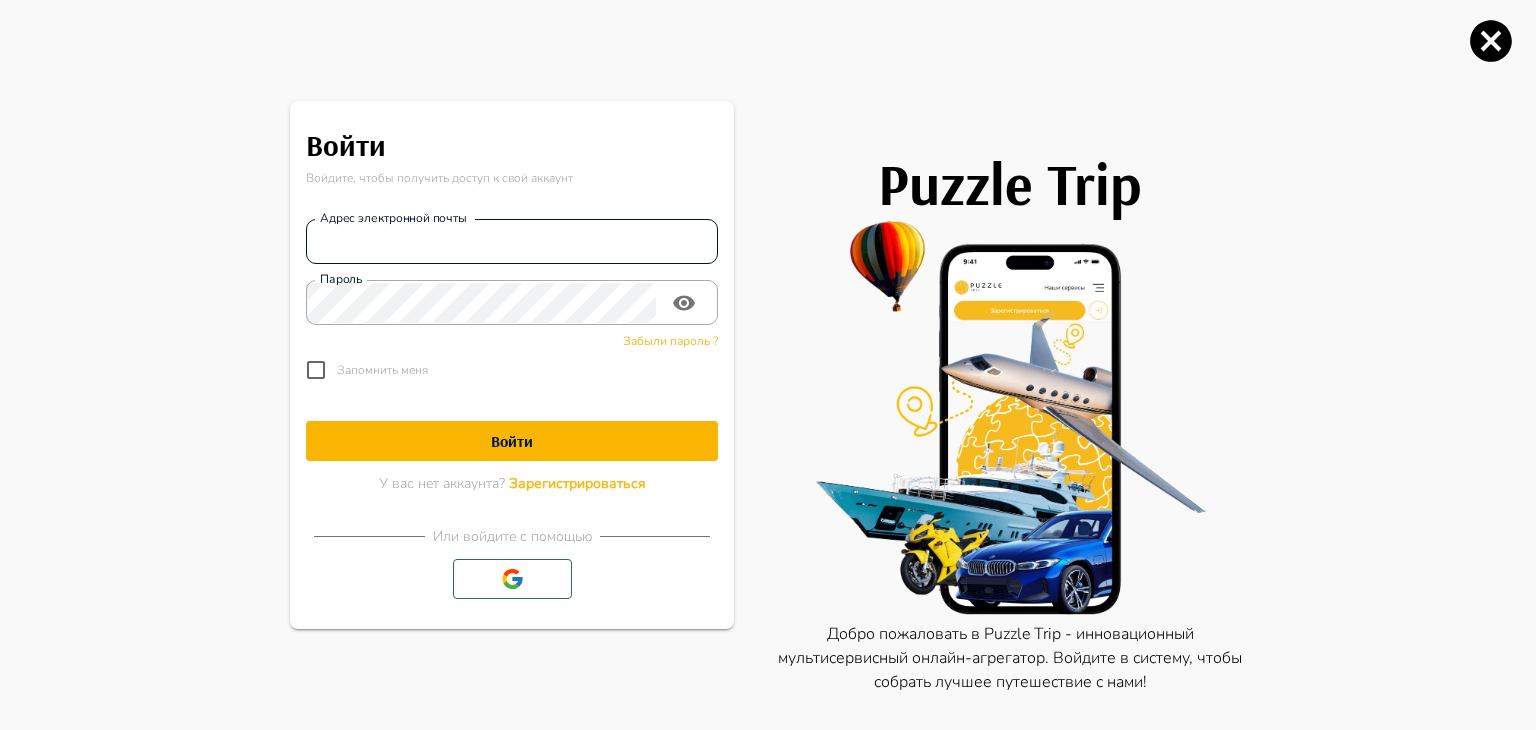 click on "Адрес электронной почты" at bounding box center [512, 242] 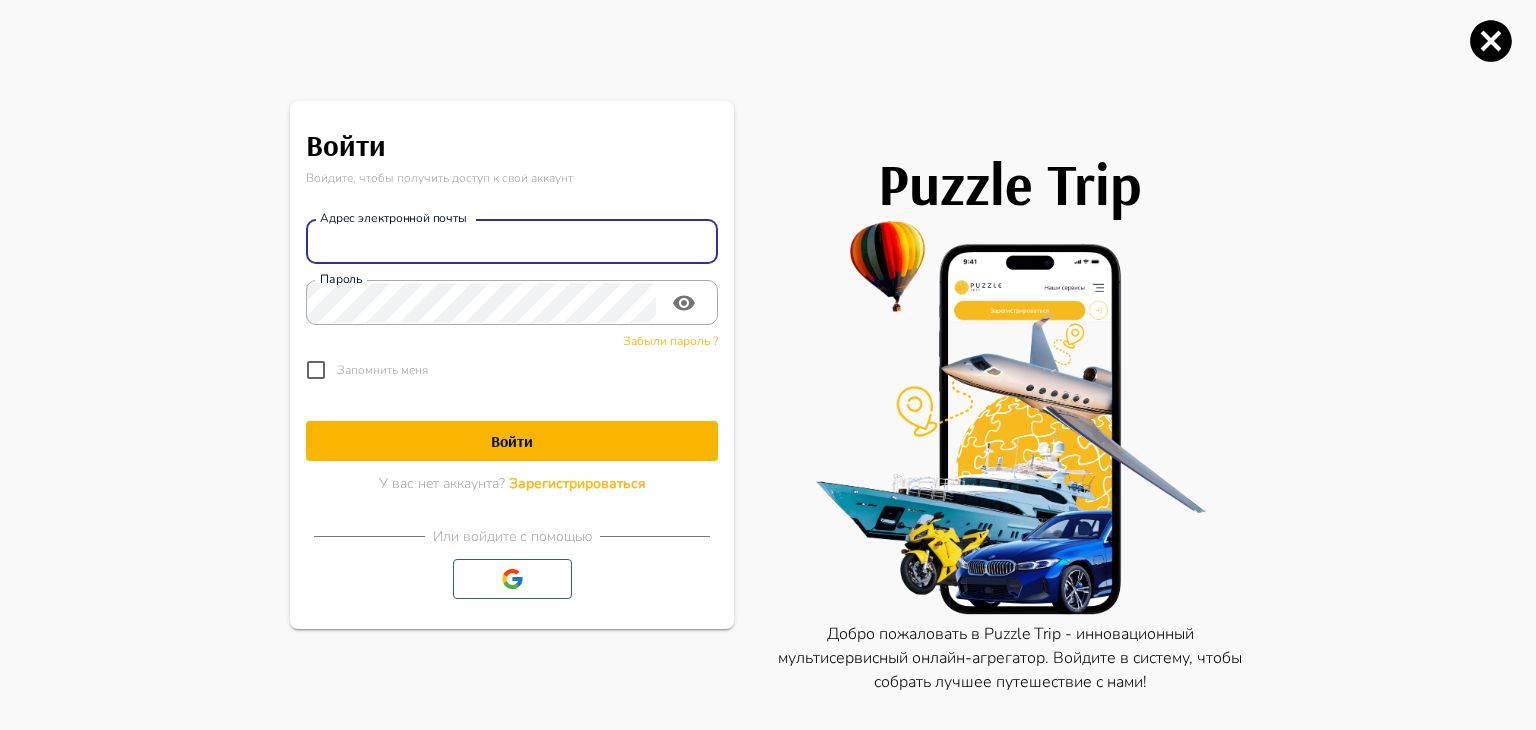 type on "**********" 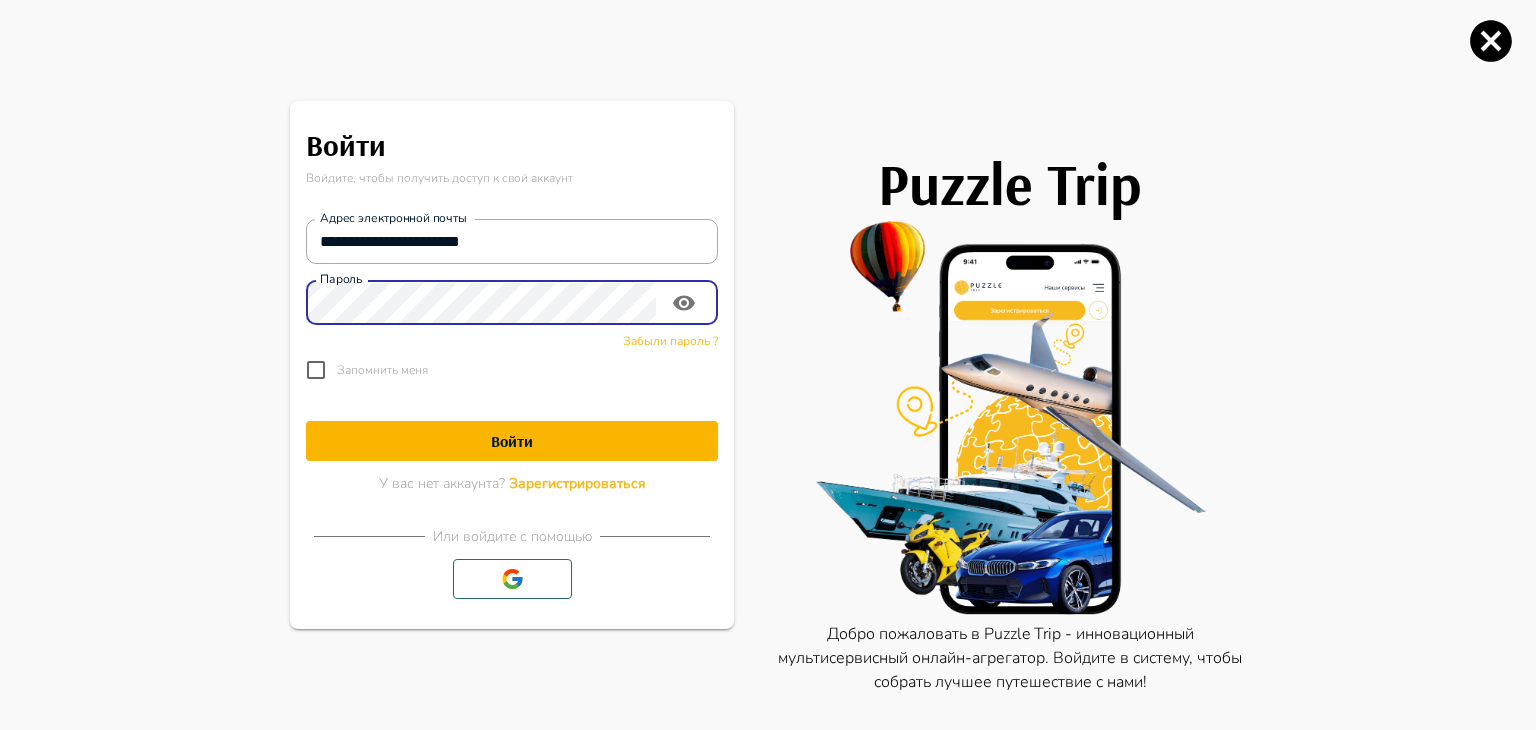 click on "Войти" at bounding box center [512, 441] 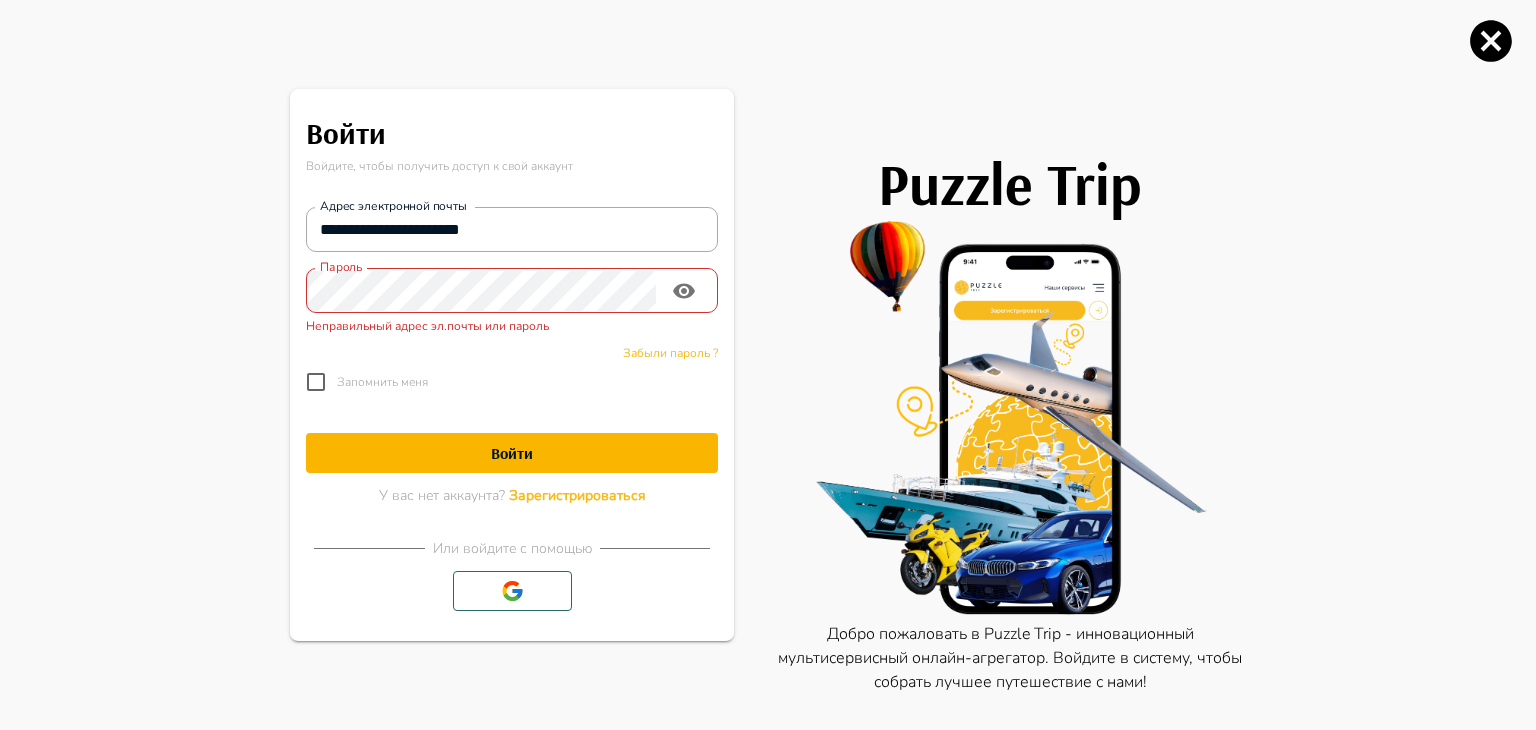 click 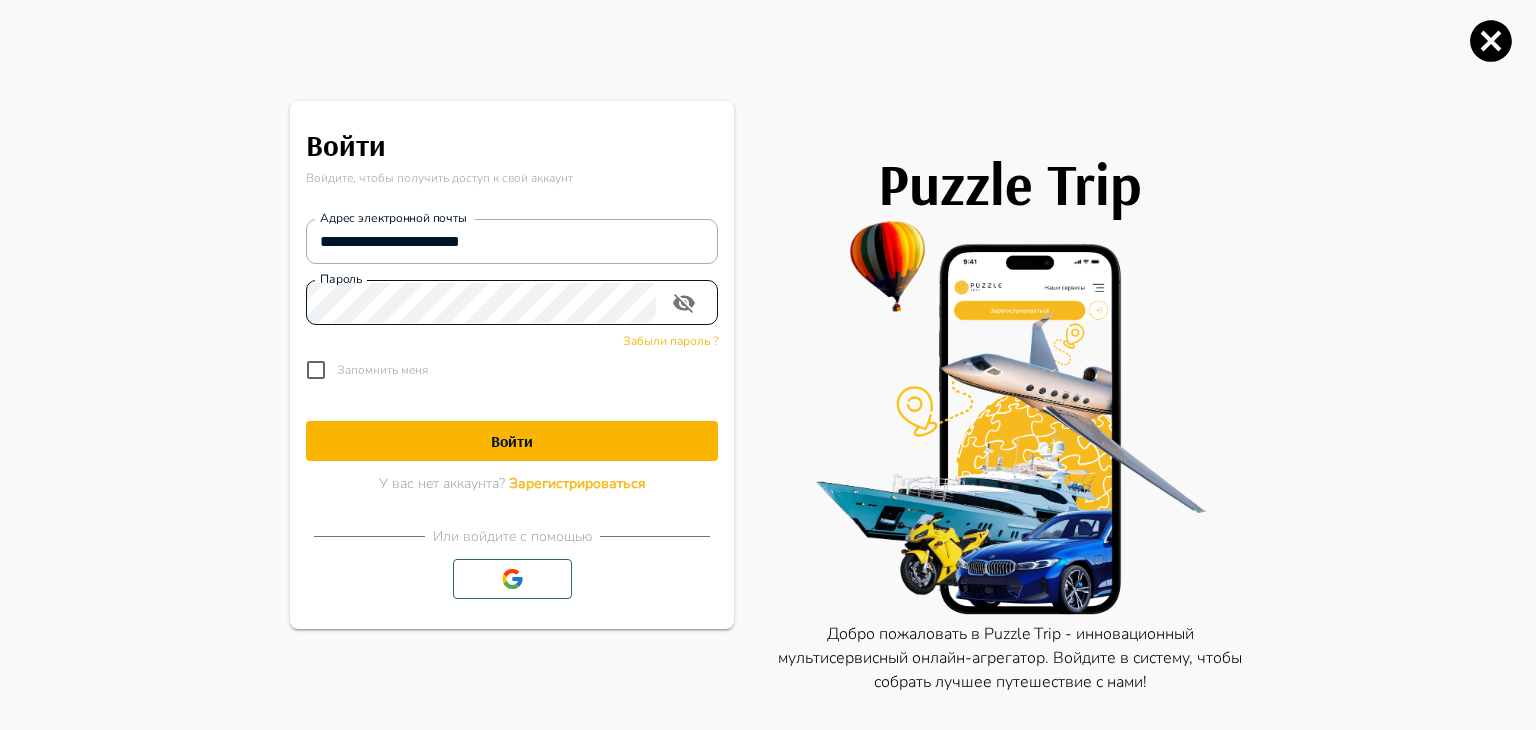 click on "Войти" at bounding box center [512, 441] 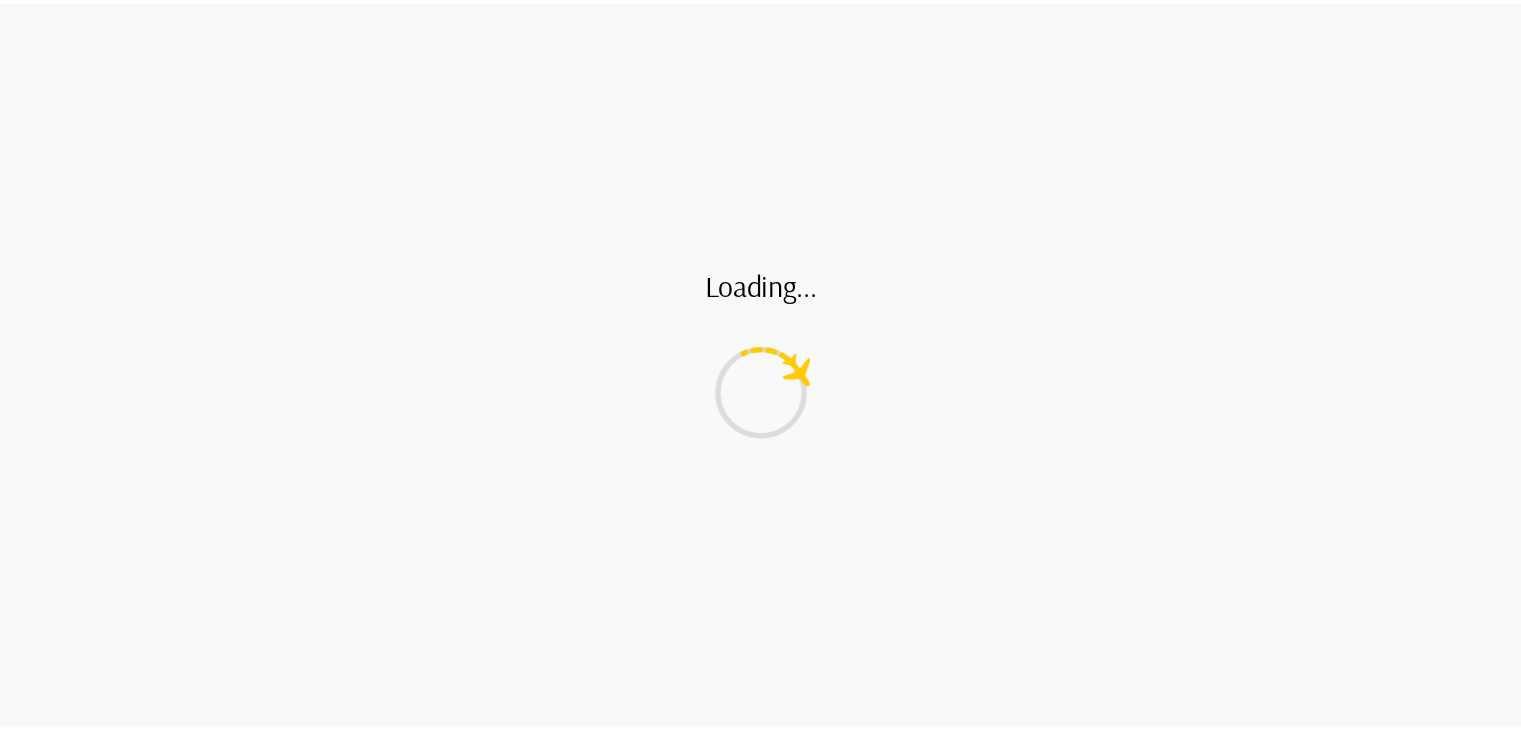scroll, scrollTop: 0, scrollLeft: 0, axis: both 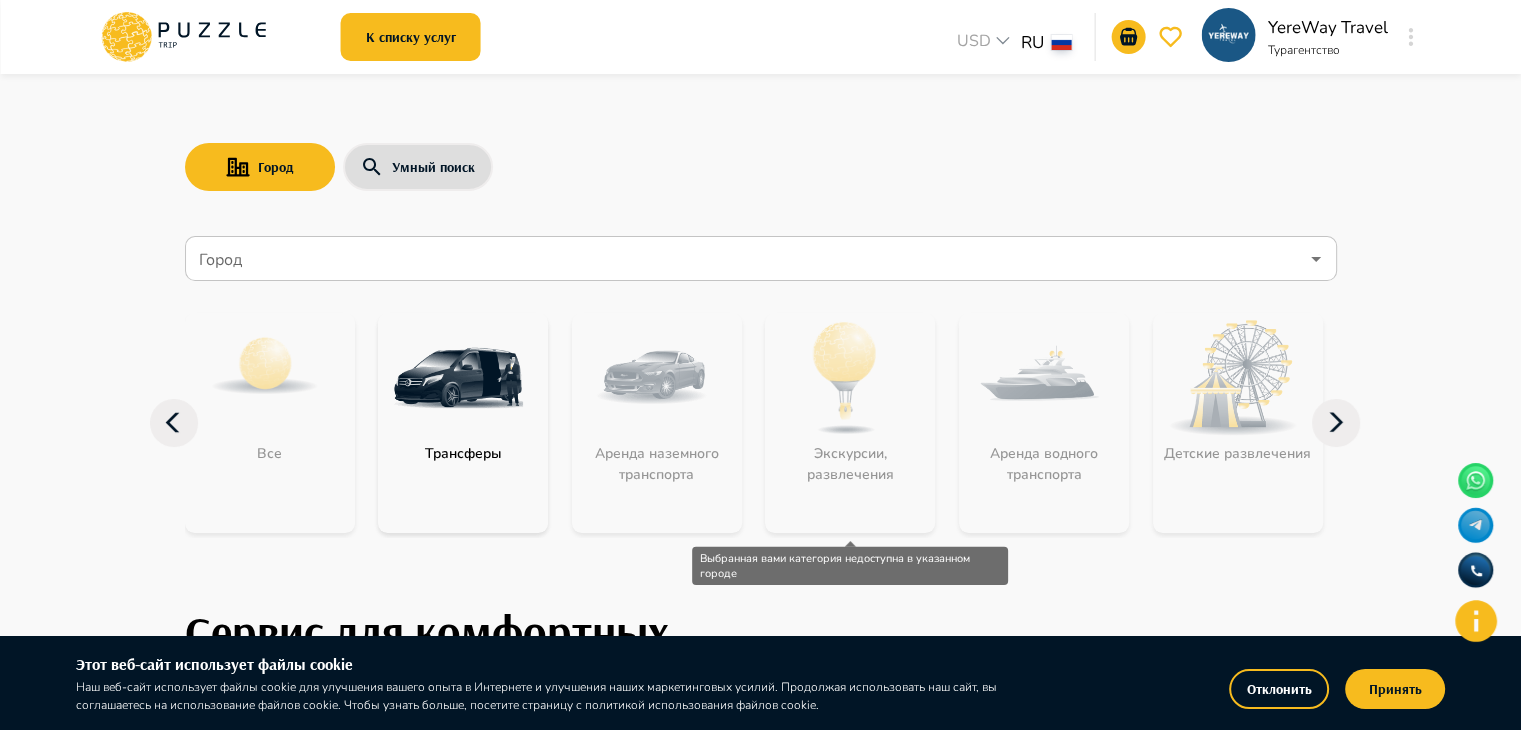 click on "Экскурсии, развлечения" at bounding box center [850, 423] 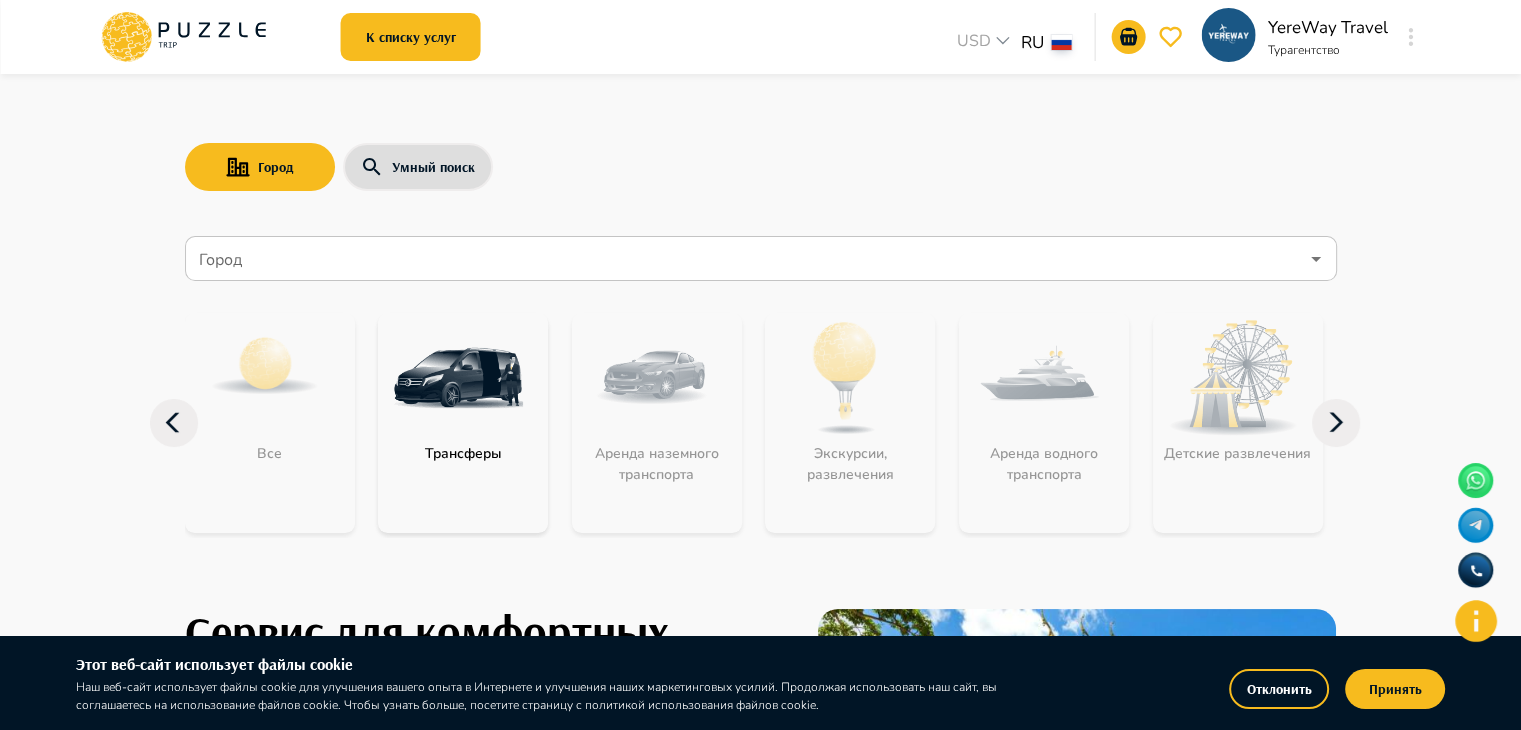 click on "Город" at bounding box center [746, 259] 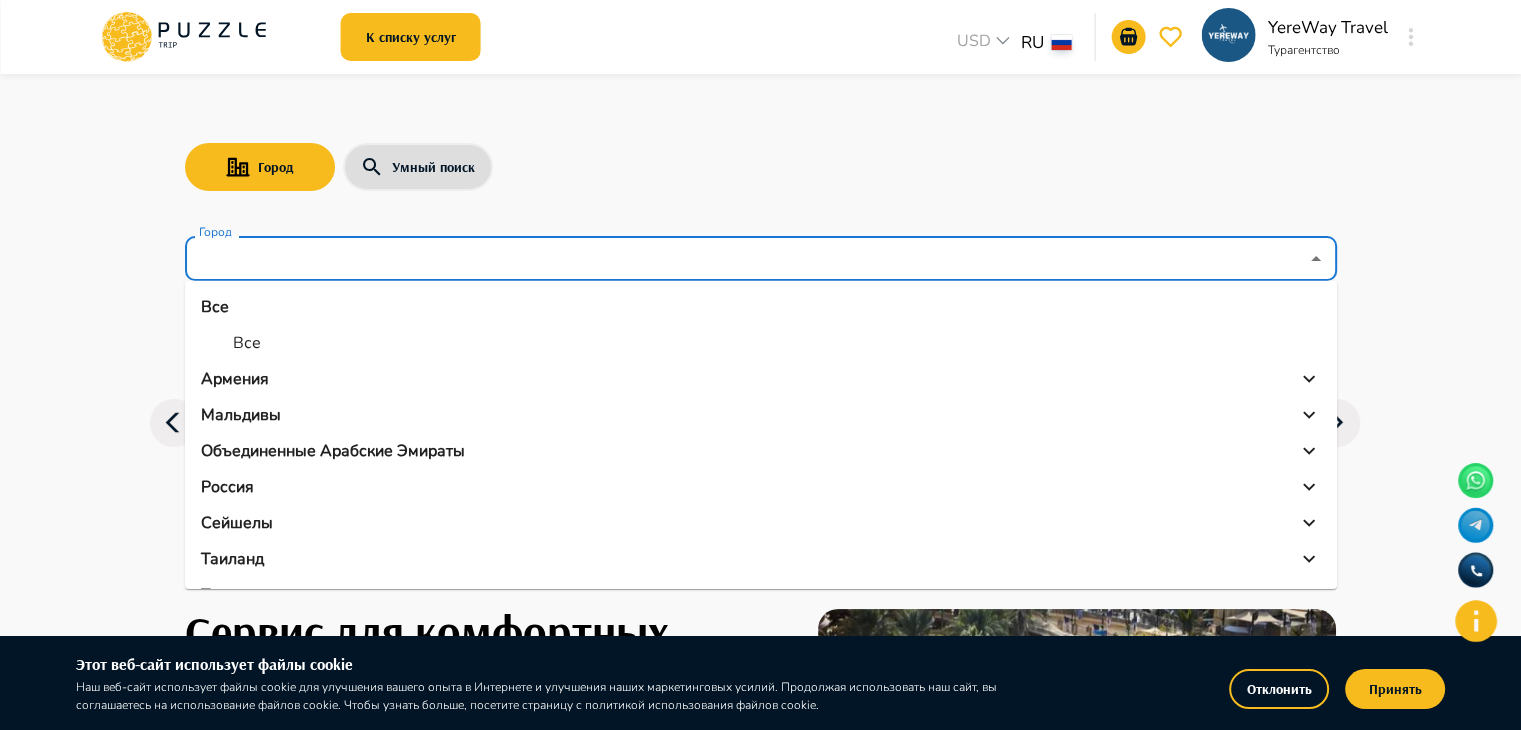 scroll, scrollTop: 32, scrollLeft: 0, axis: vertical 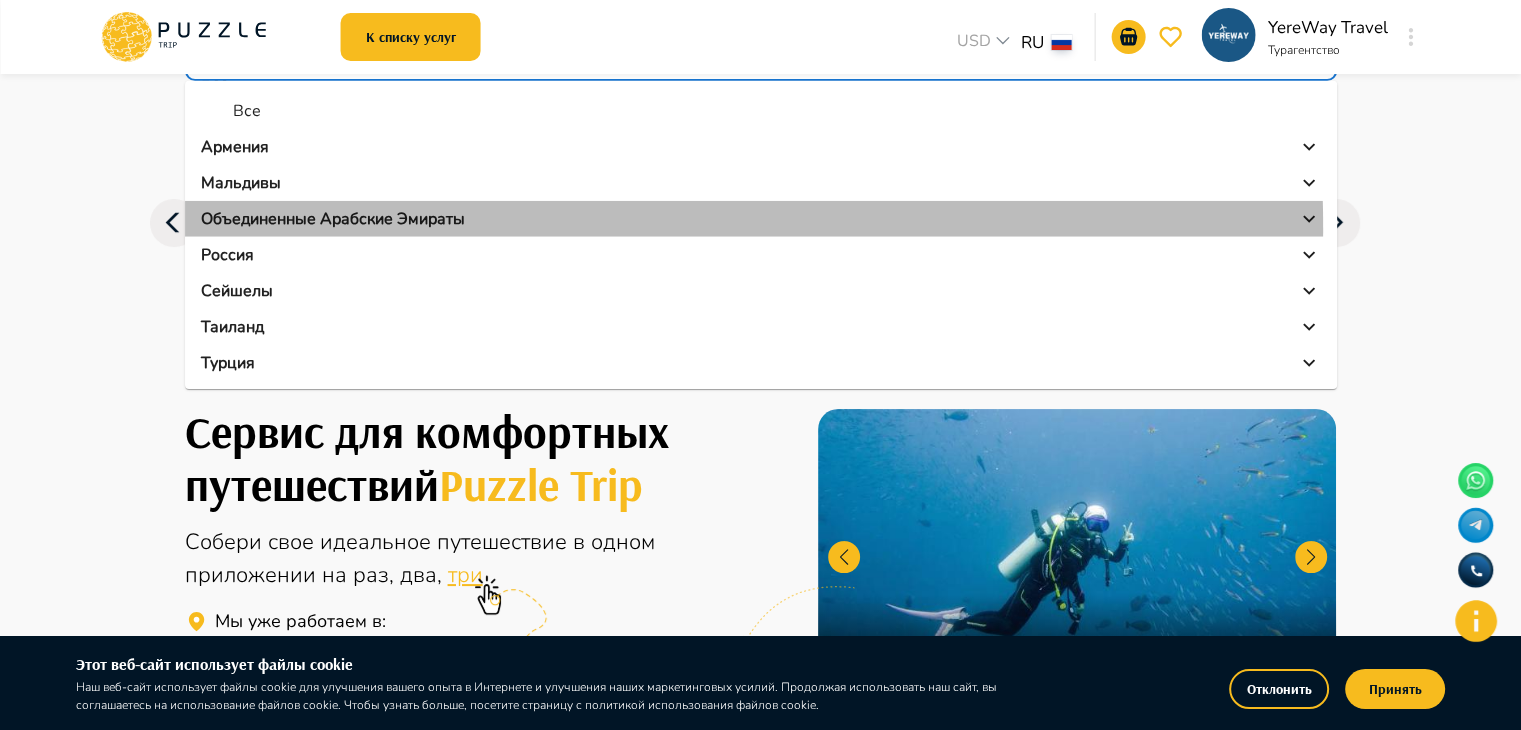click on "Объединенные Арабские Эмираты" at bounding box center (333, 219) 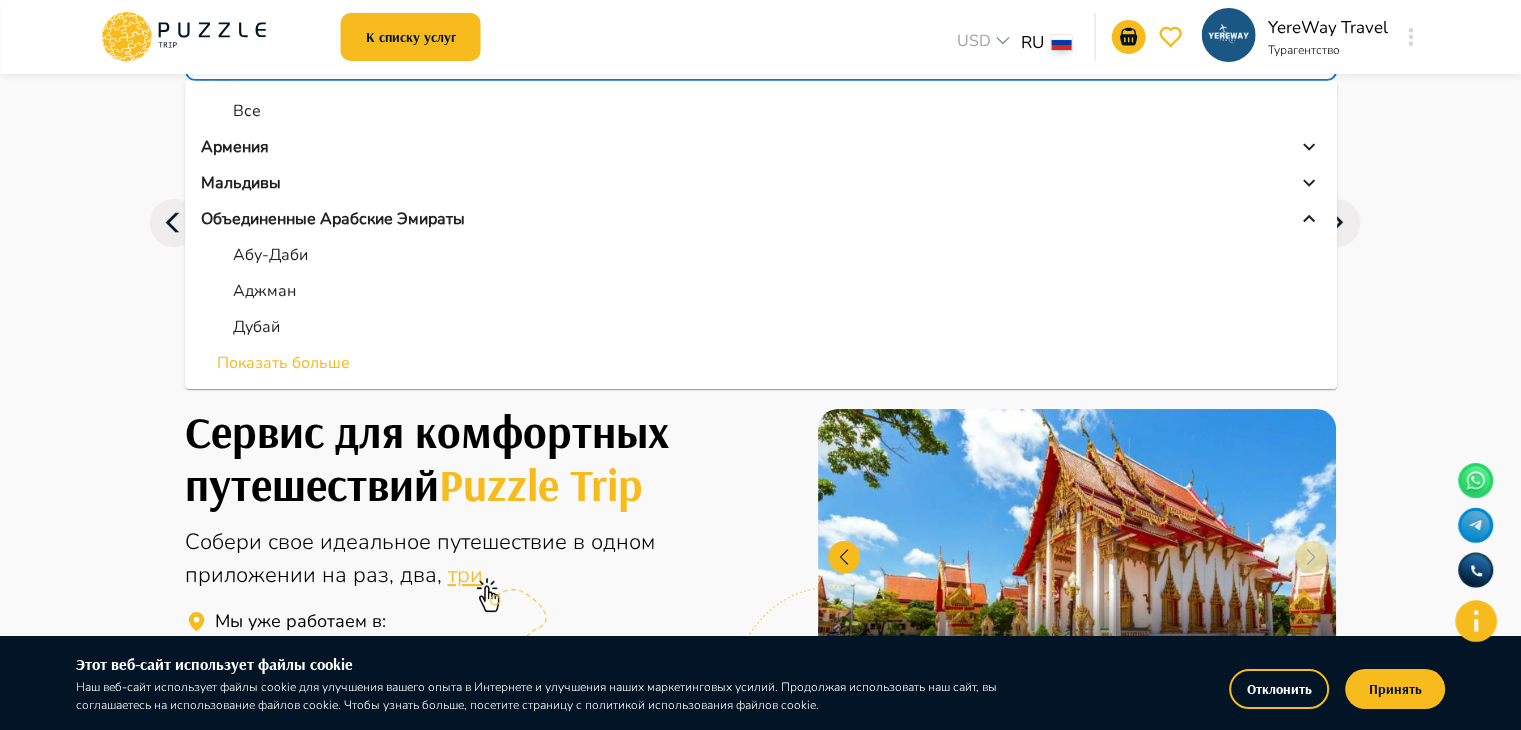 click on "Абу-Даби" at bounding box center (270, 255) 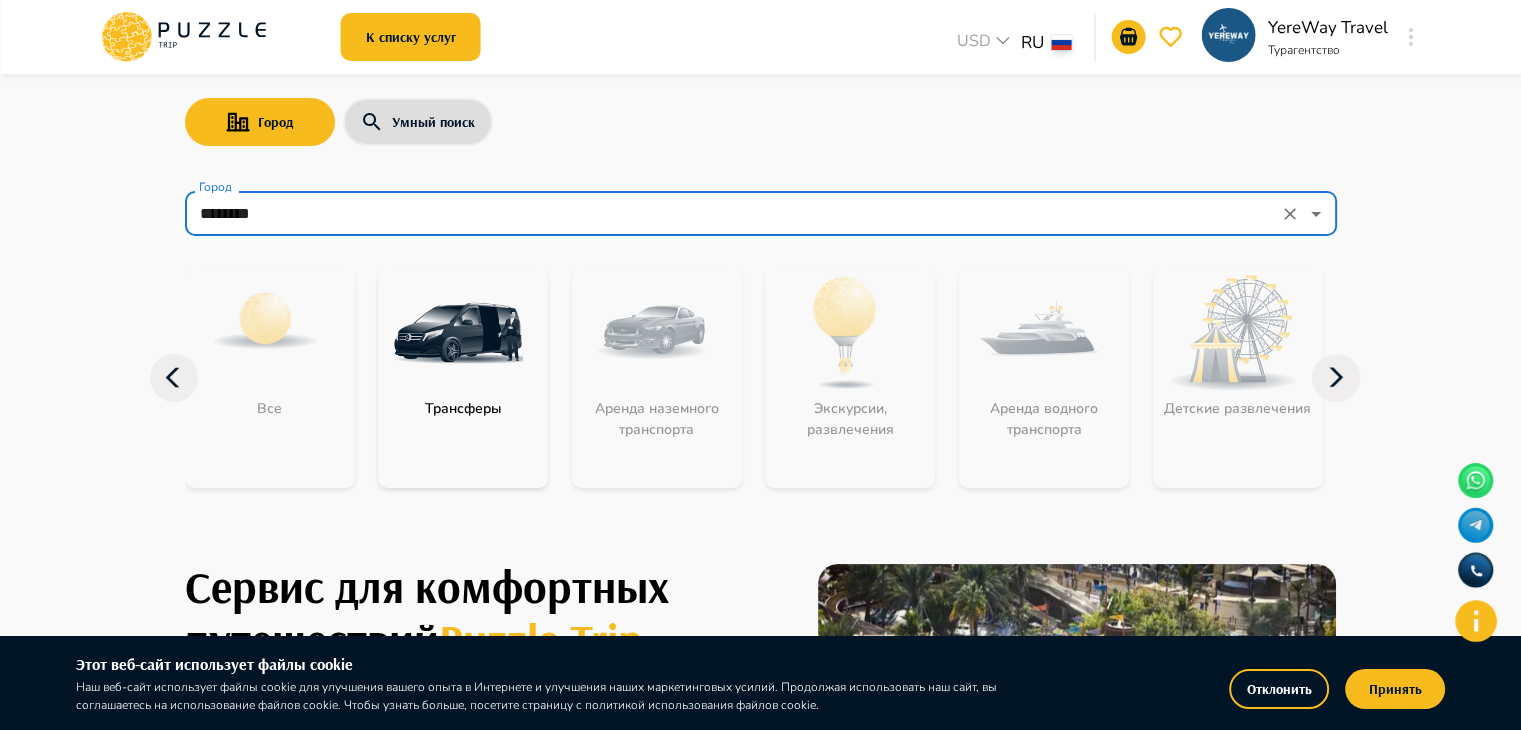 scroll, scrollTop: 0, scrollLeft: 0, axis: both 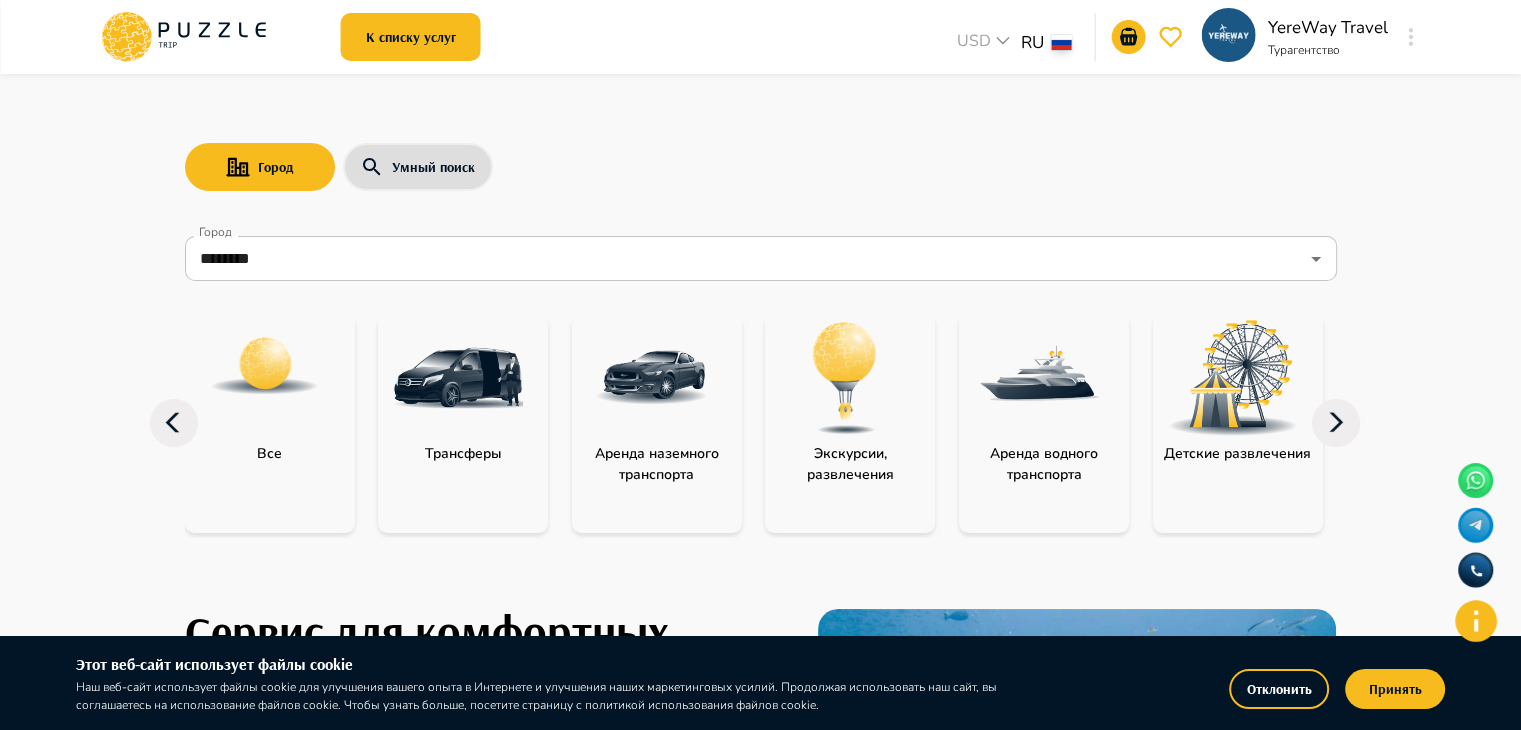click at bounding box center (845, 378) 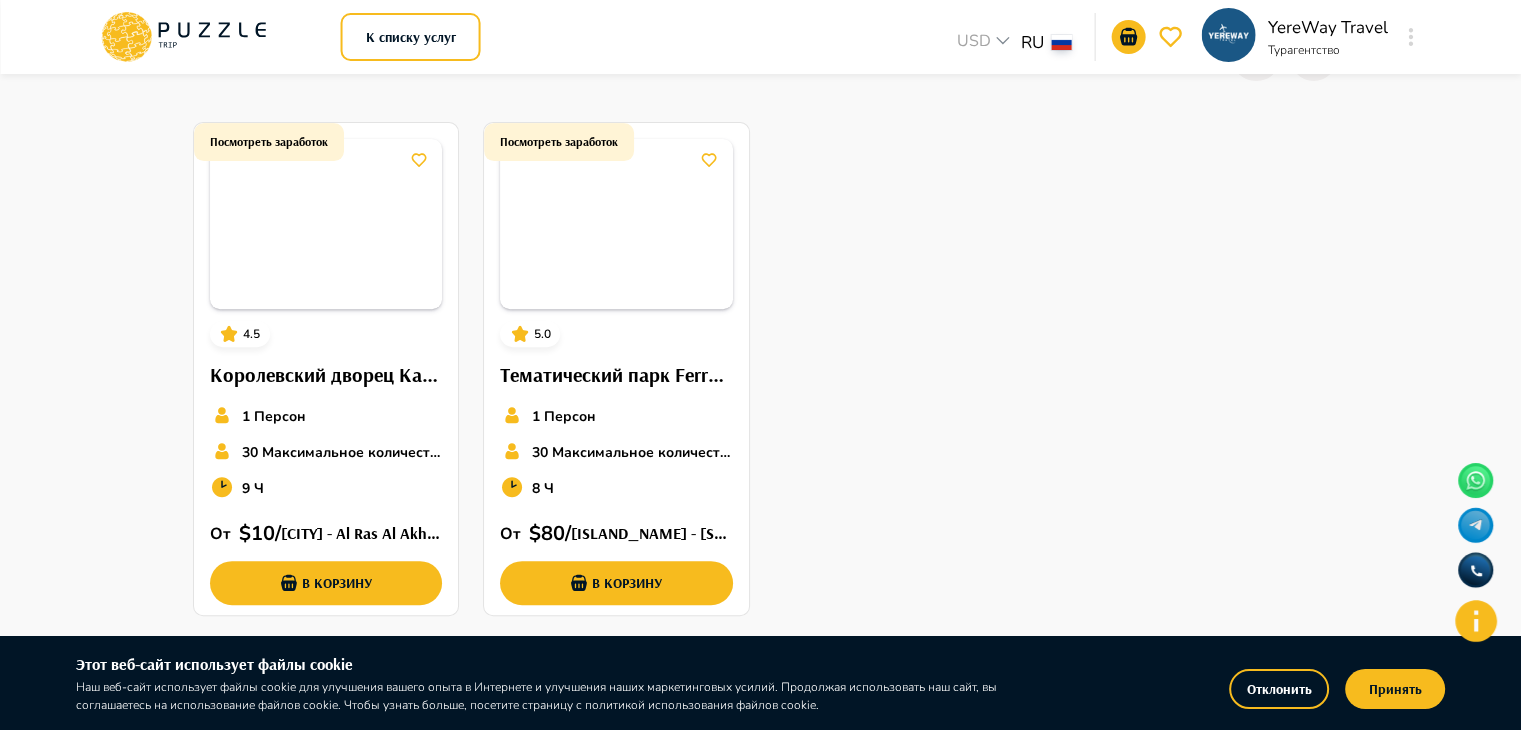 scroll, scrollTop: 800, scrollLeft: 0, axis: vertical 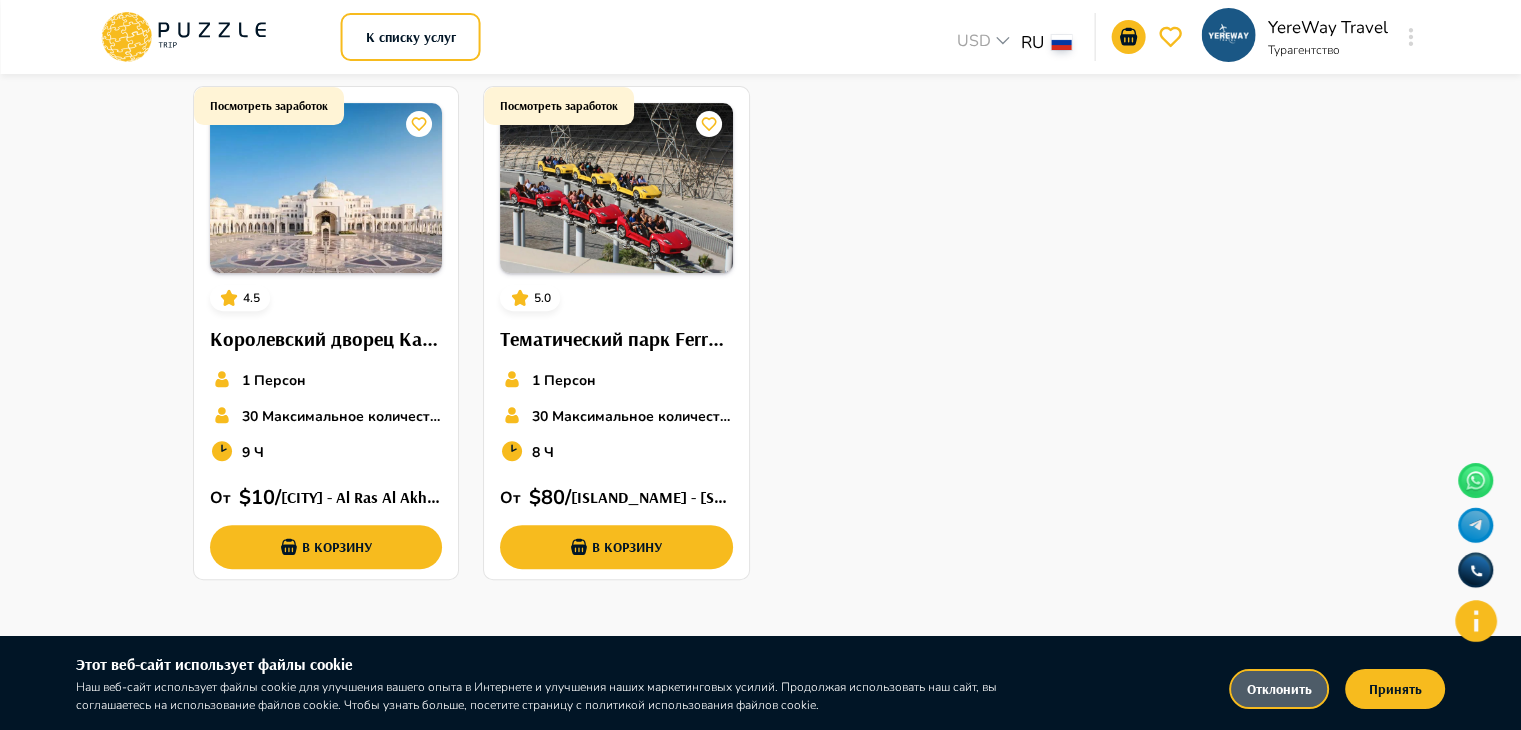 click on "Отклонить" at bounding box center (1279, 689) 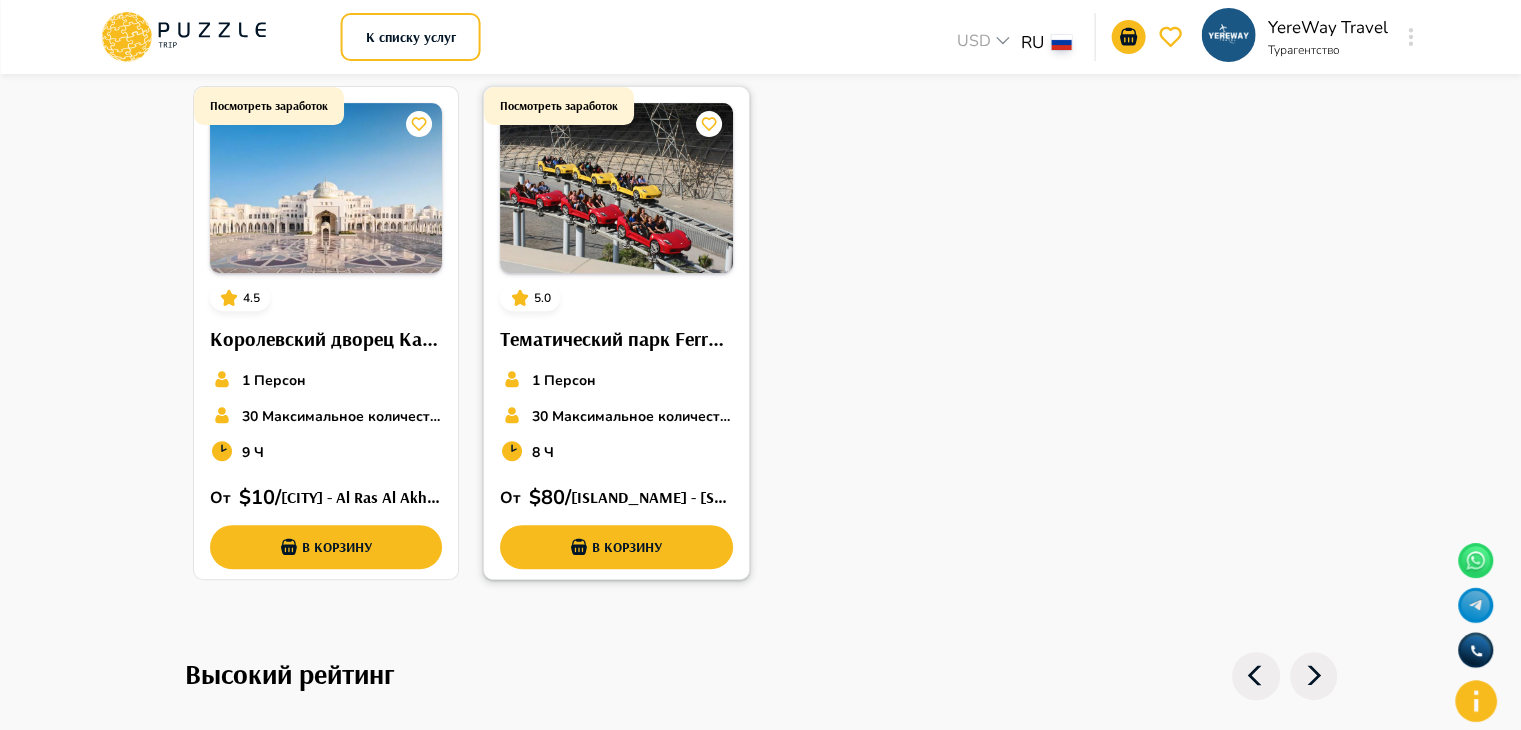 scroll, scrollTop: 500, scrollLeft: 0, axis: vertical 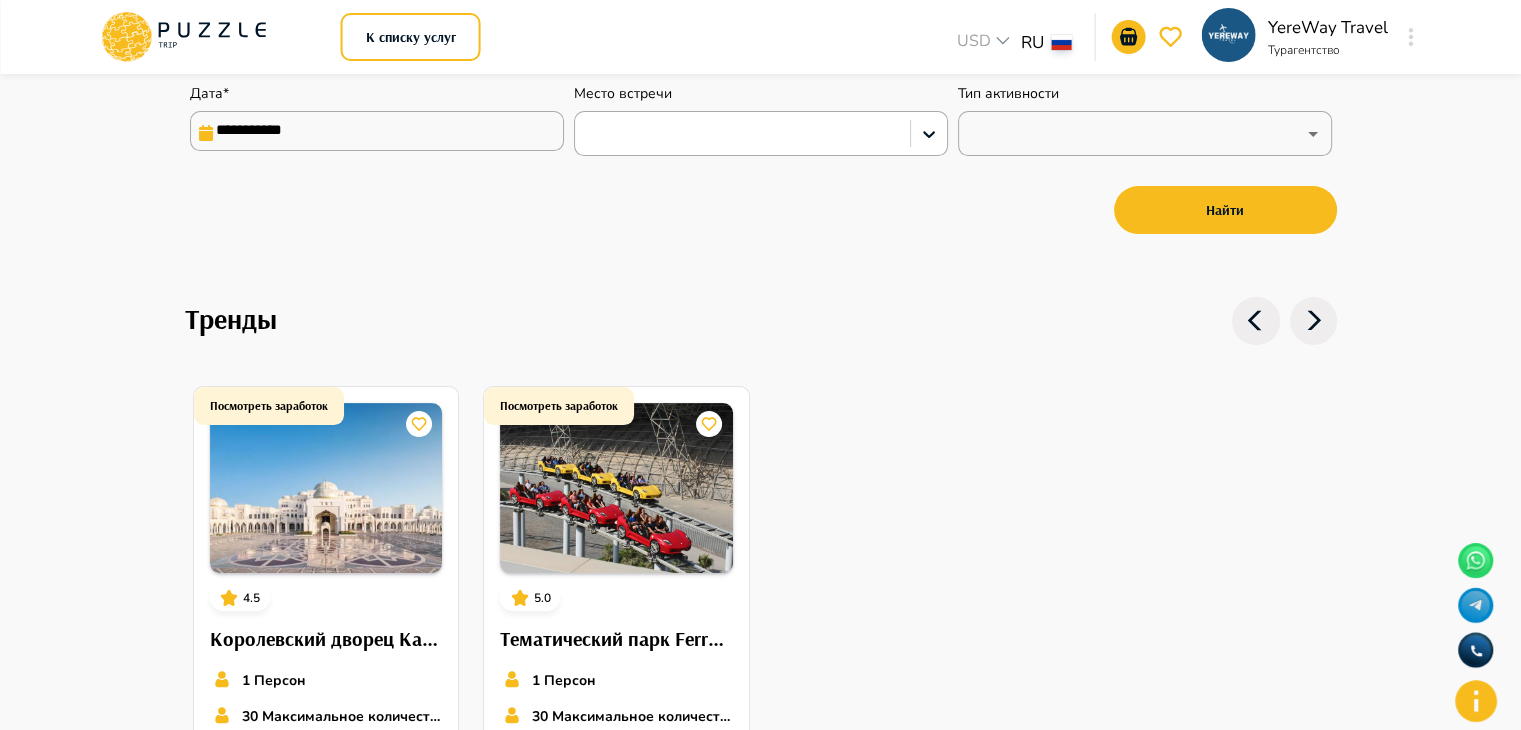 click on "**********" at bounding box center (377, 131) 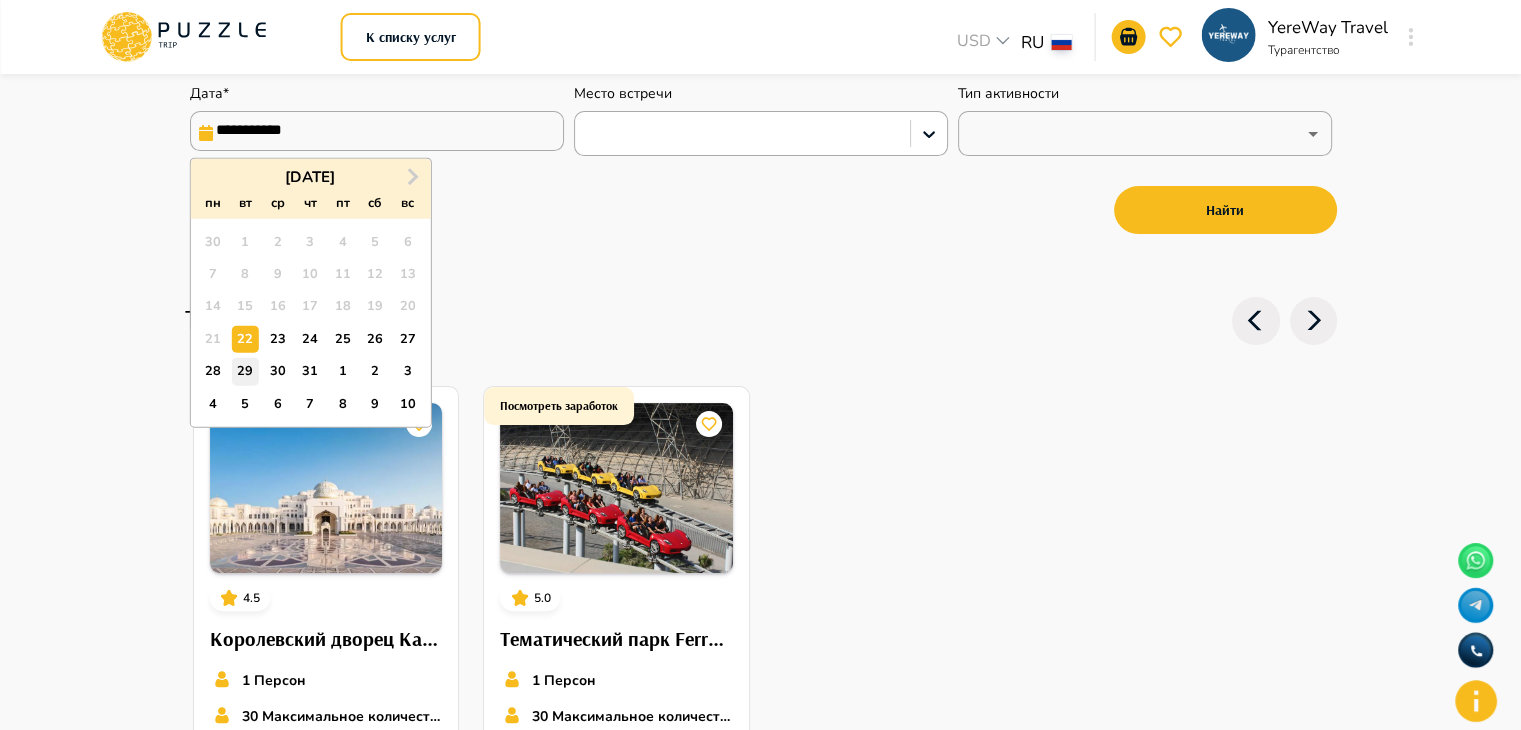 click on "29" at bounding box center (245, 371) 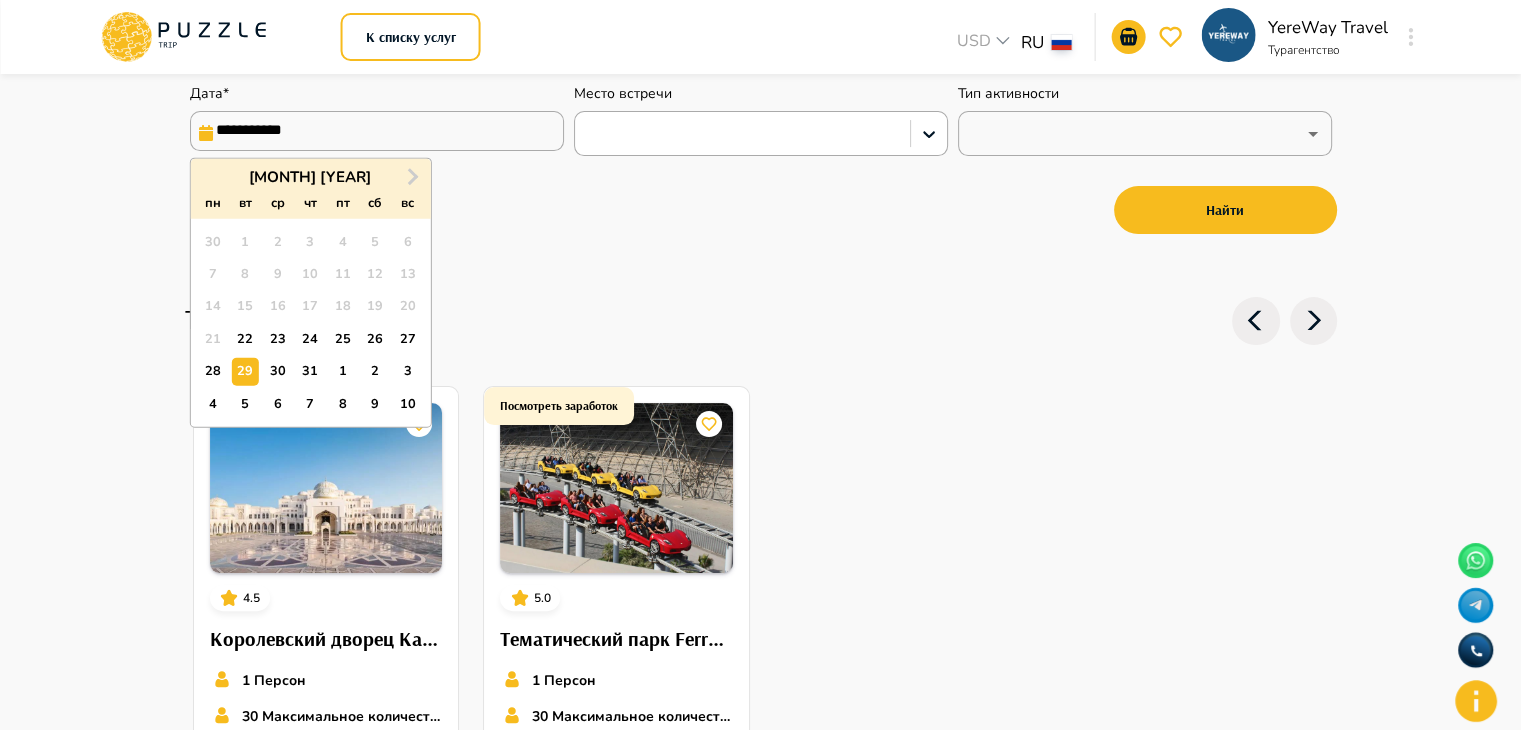 click on "**********" at bounding box center (377, 131) 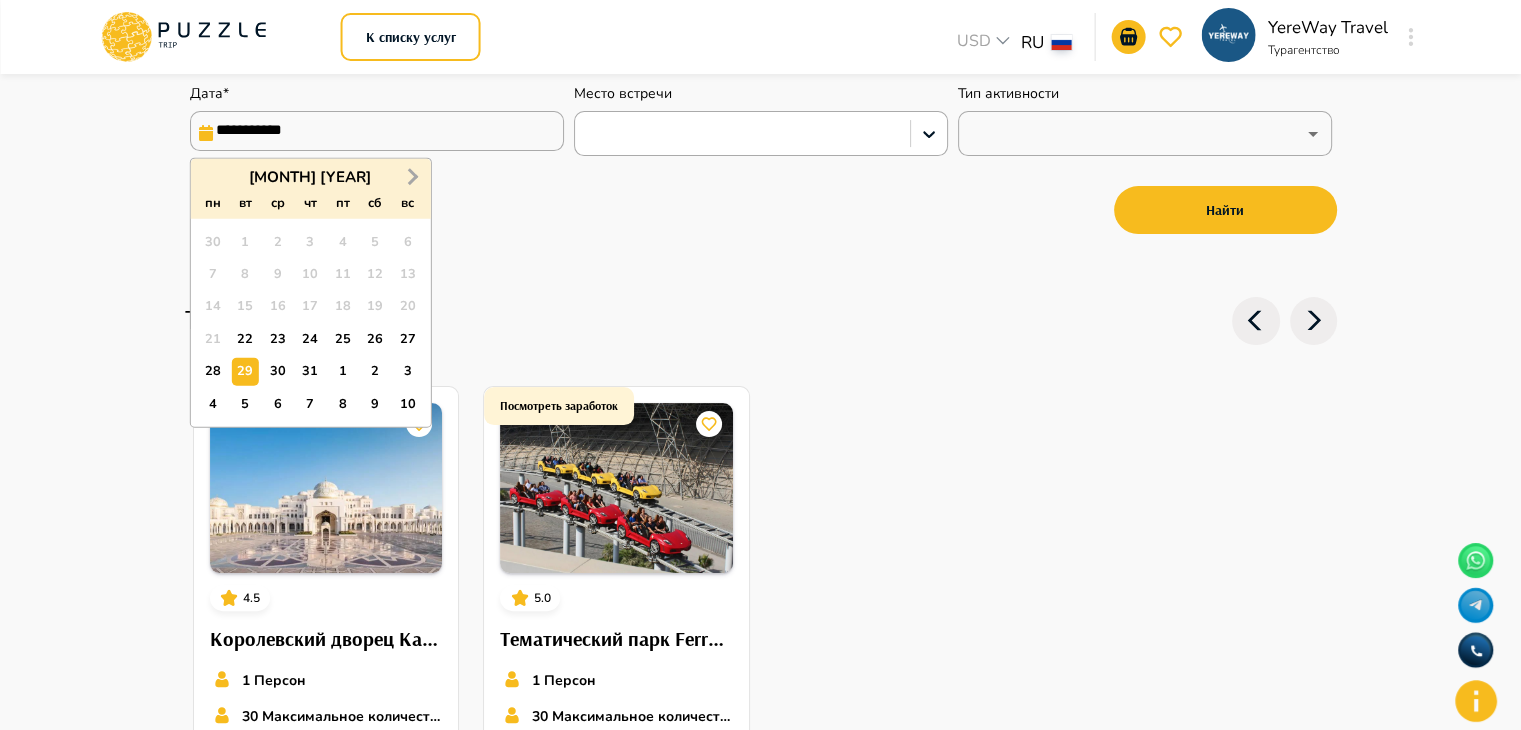 click on "Next Month" at bounding box center (410, 175) 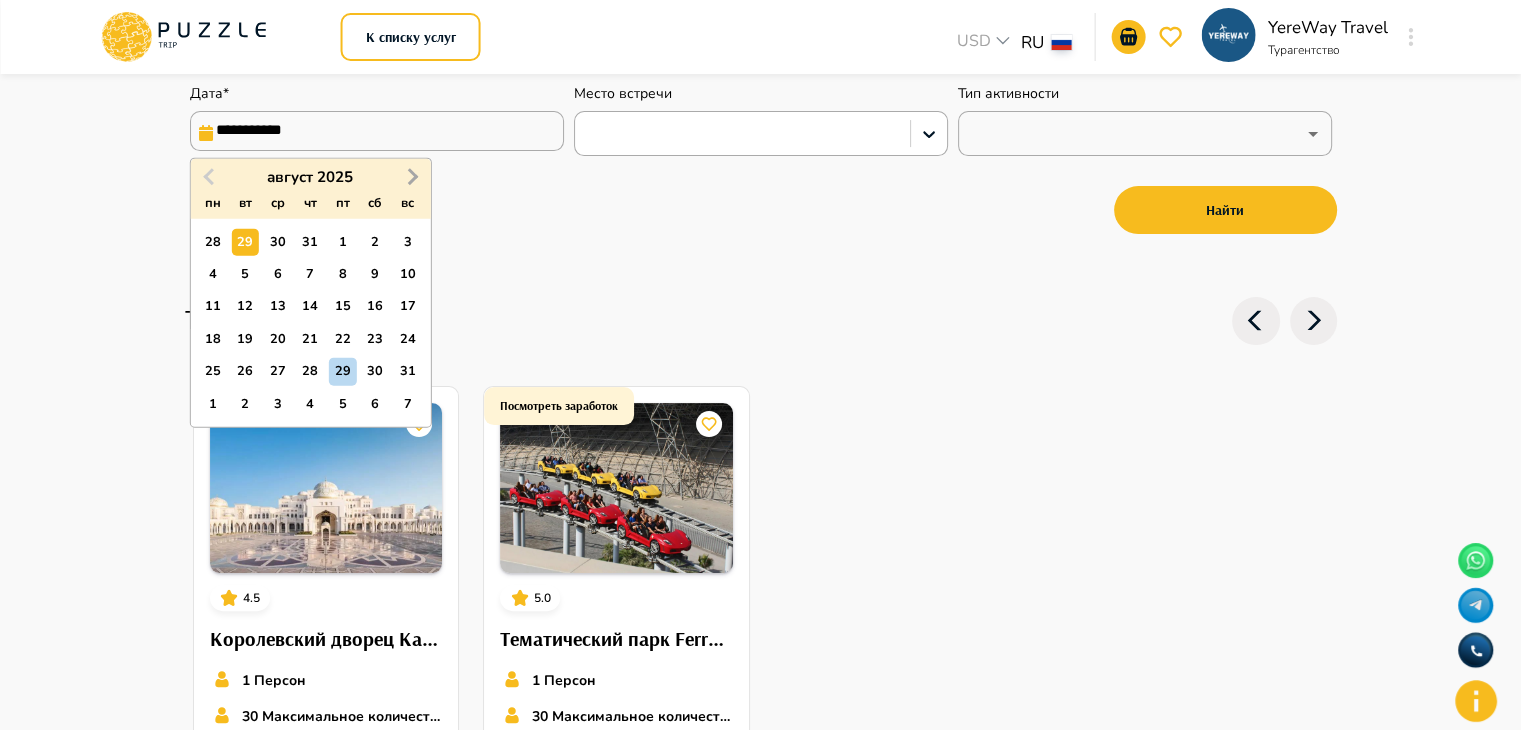 click on "Next Month" at bounding box center (410, 175) 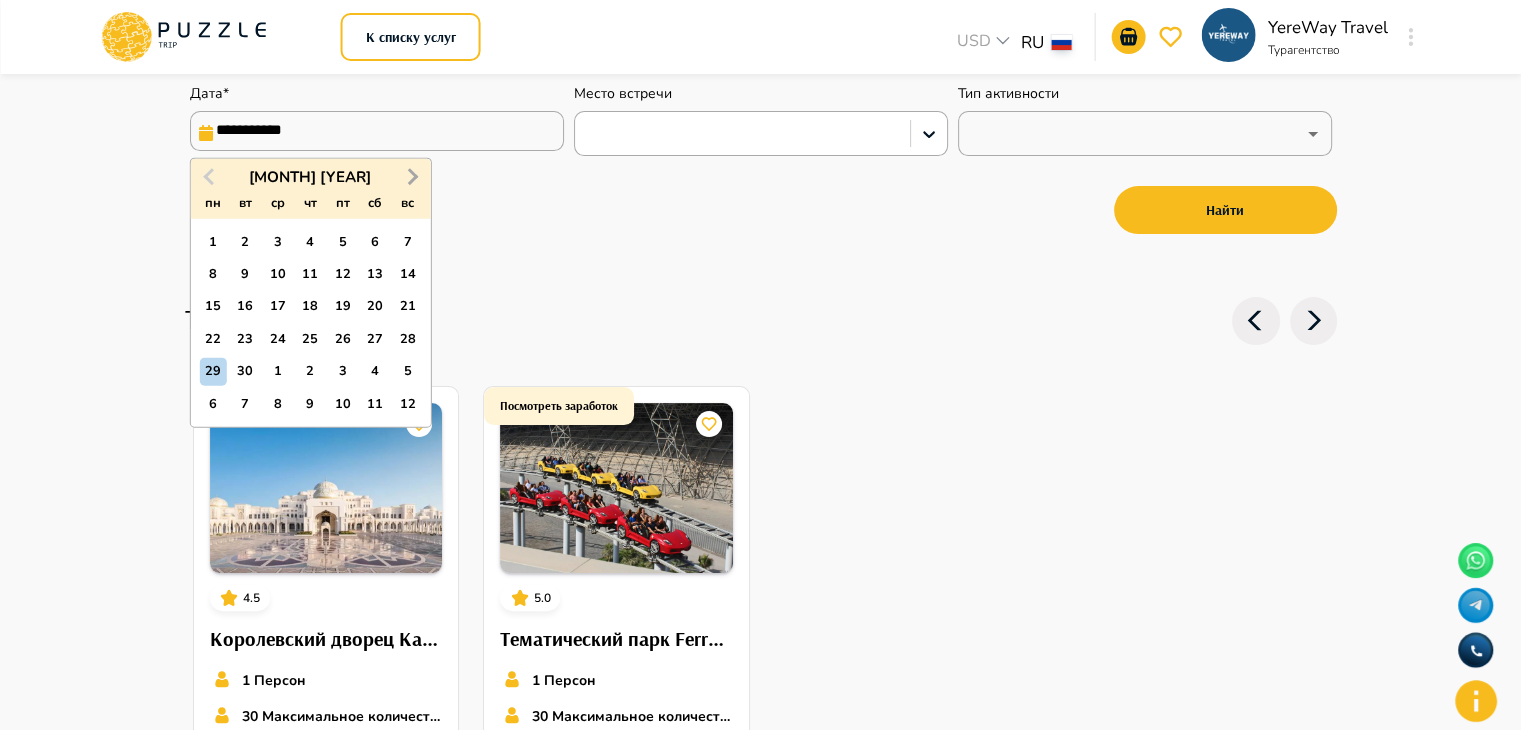click on "Next Month" at bounding box center (410, 175) 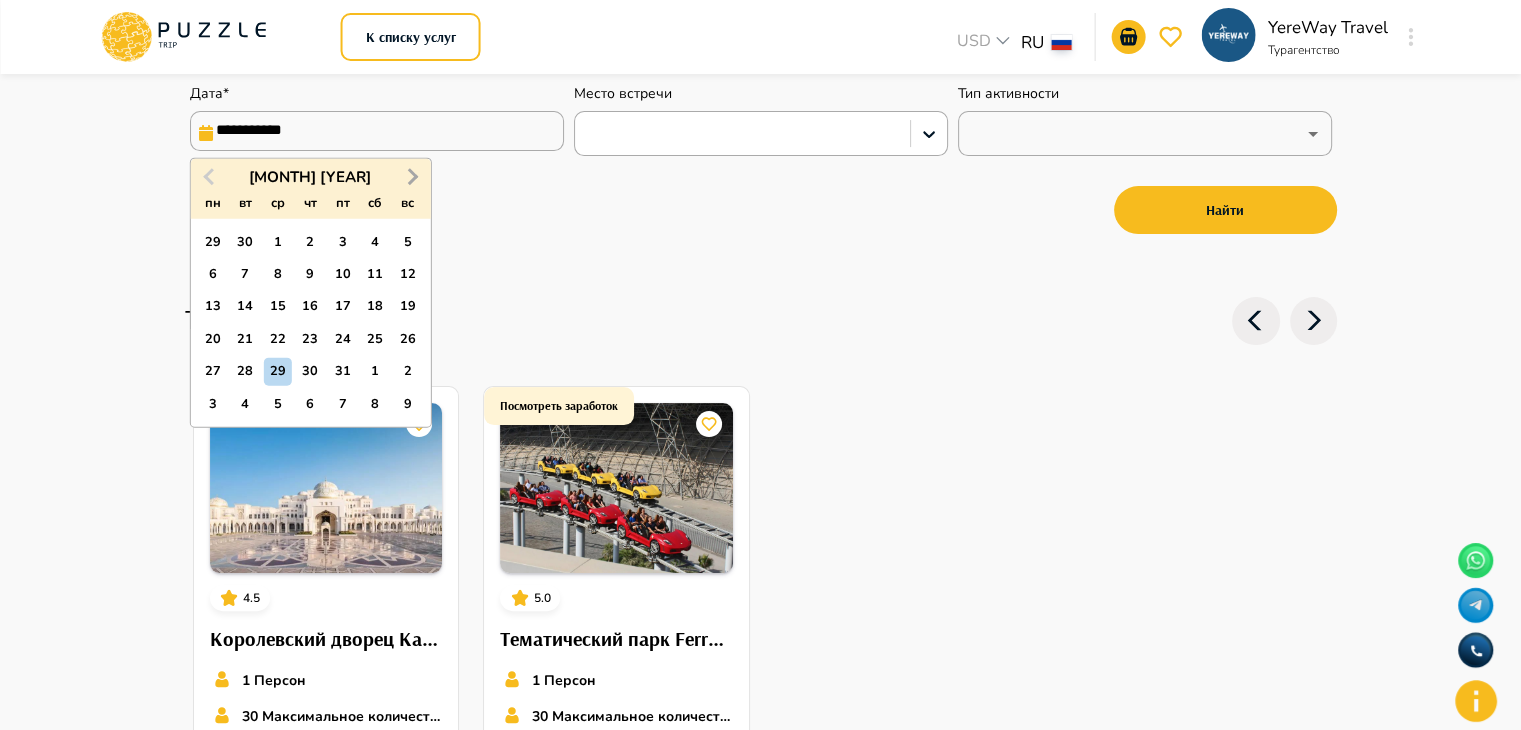 click on "Next Month" at bounding box center (410, 175) 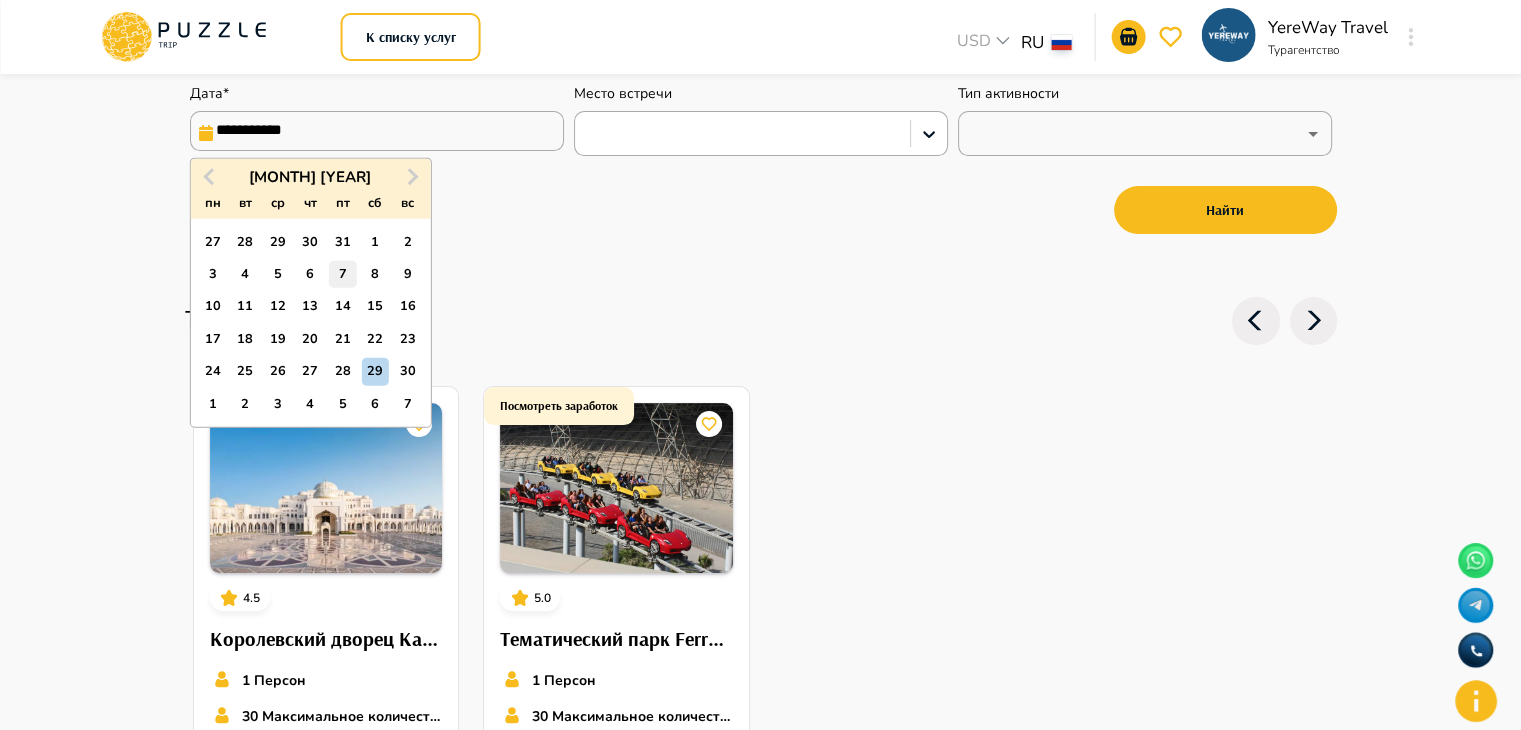 click on "7" at bounding box center [342, 274] 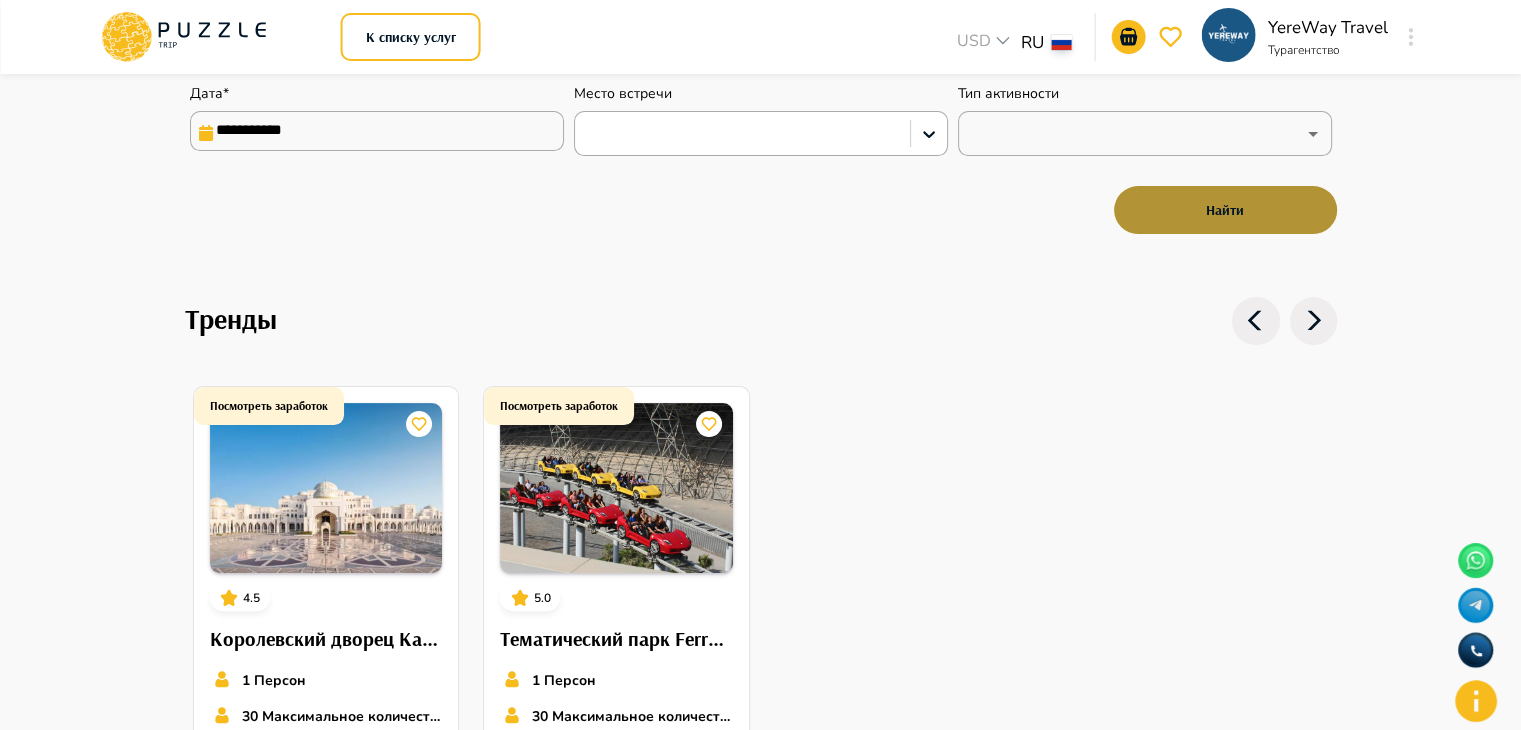 click on "Найти" at bounding box center (1225, 210) 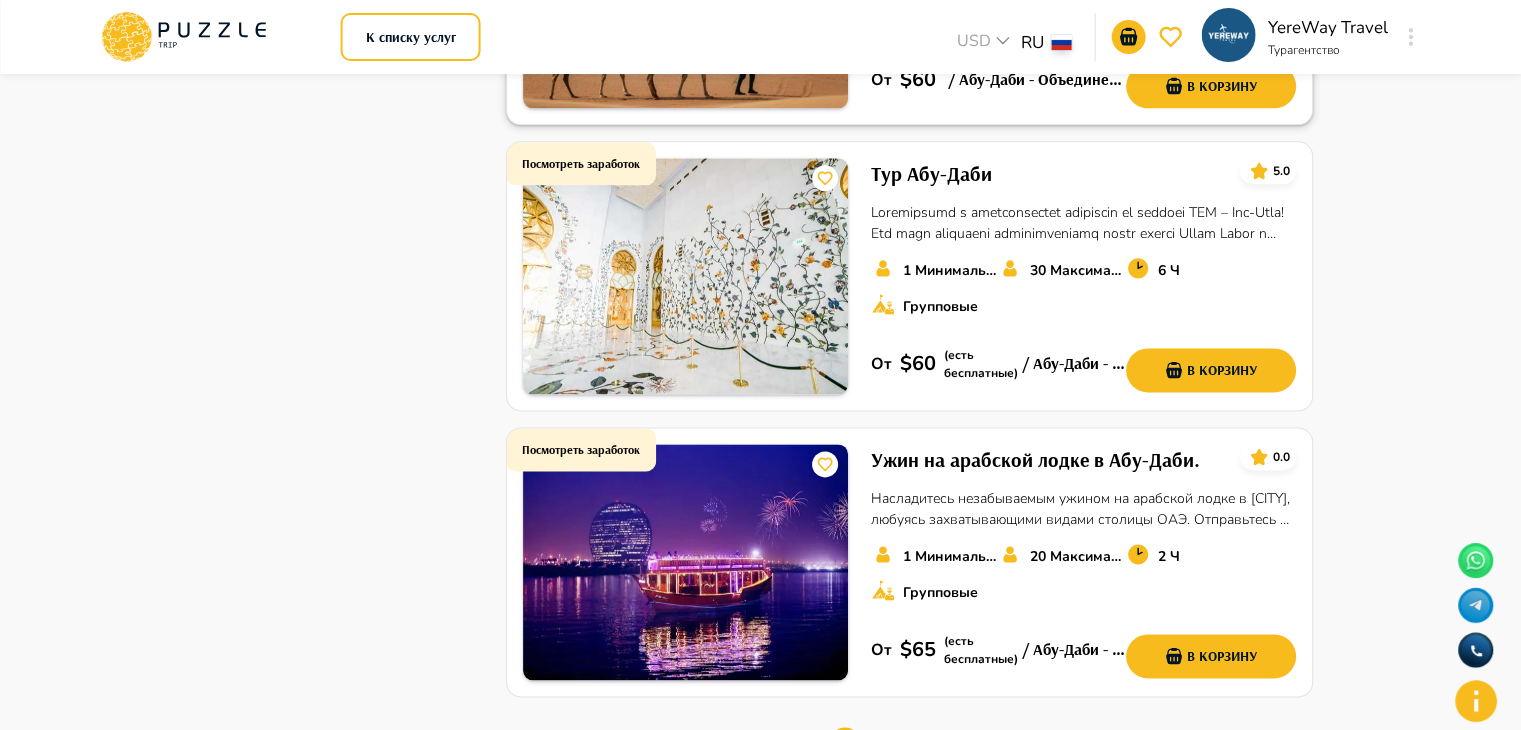 scroll, scrollTop: 2700, scrollLeft: 0, axis: vertical 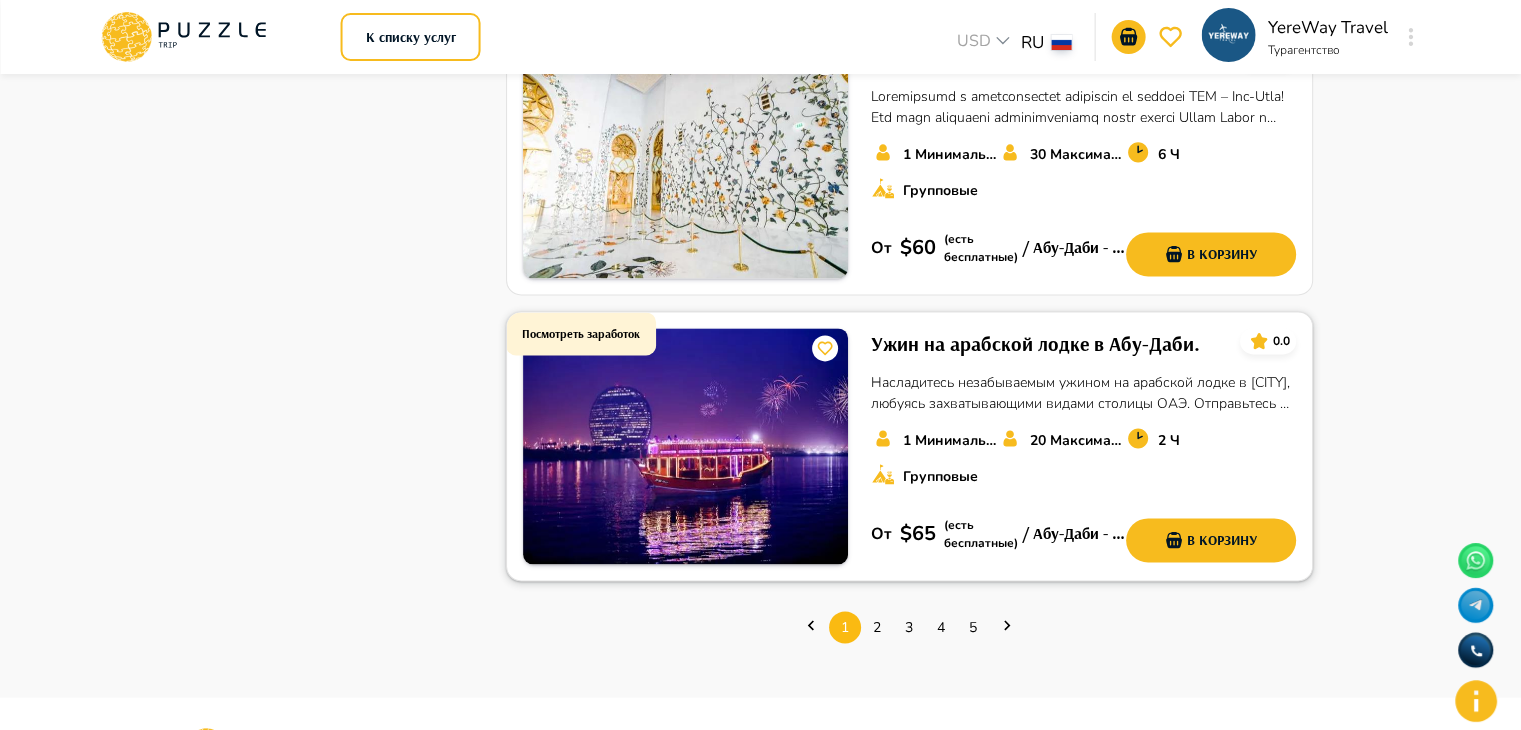 click at bounding box center [685, 446] 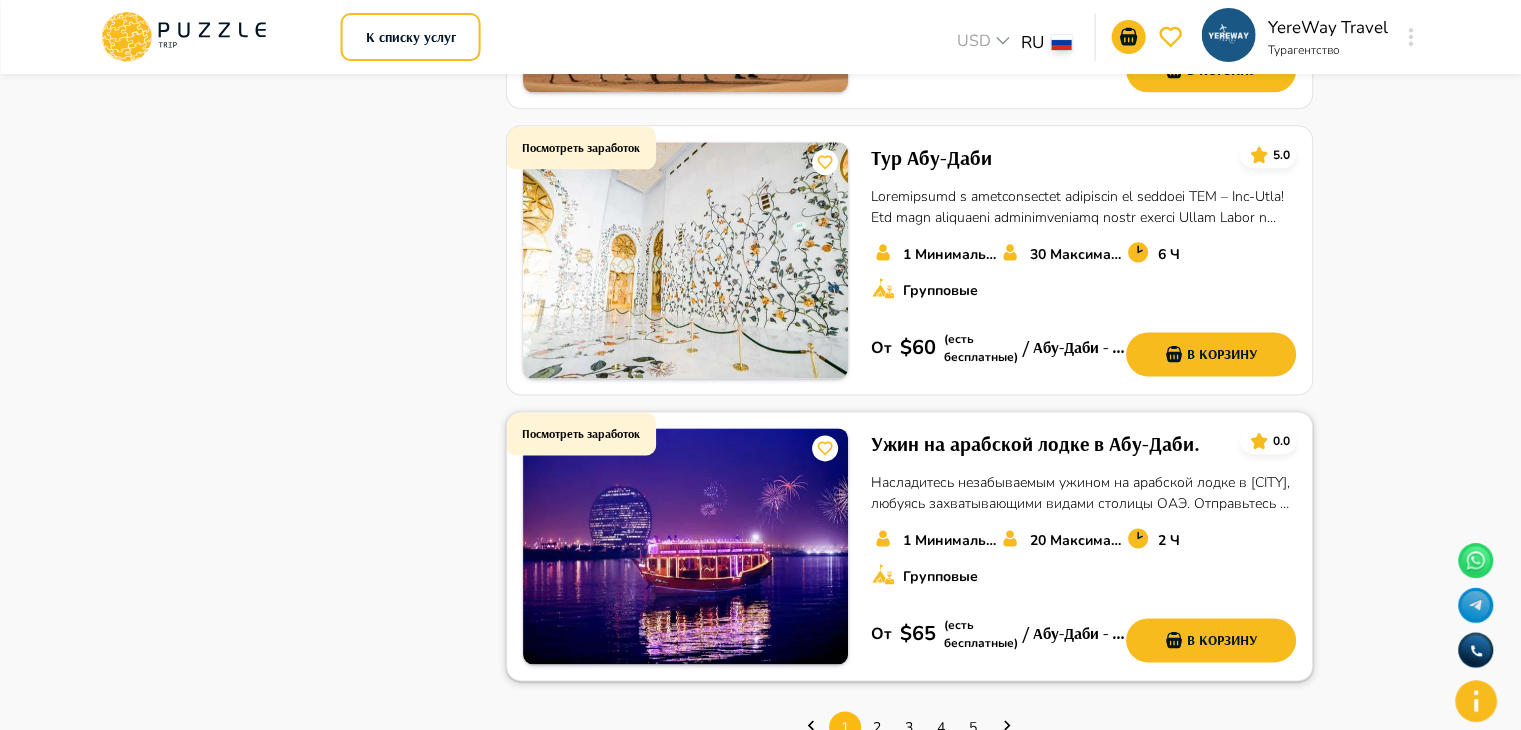 scroll, scrollTop: 2700, scrollLeft: 0, axis: vertical 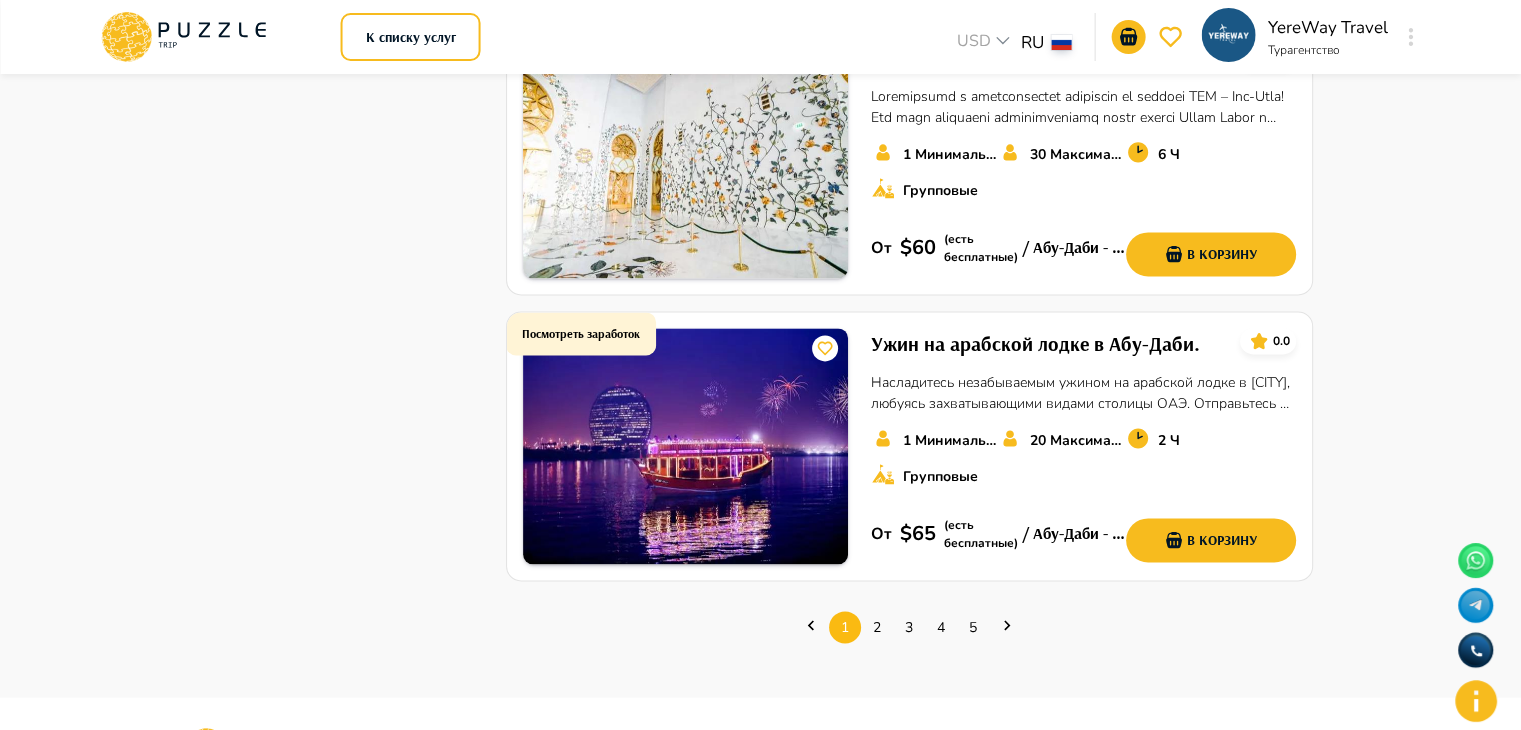 click on "1 2 3 4 5" at bounding box center [909, 627] 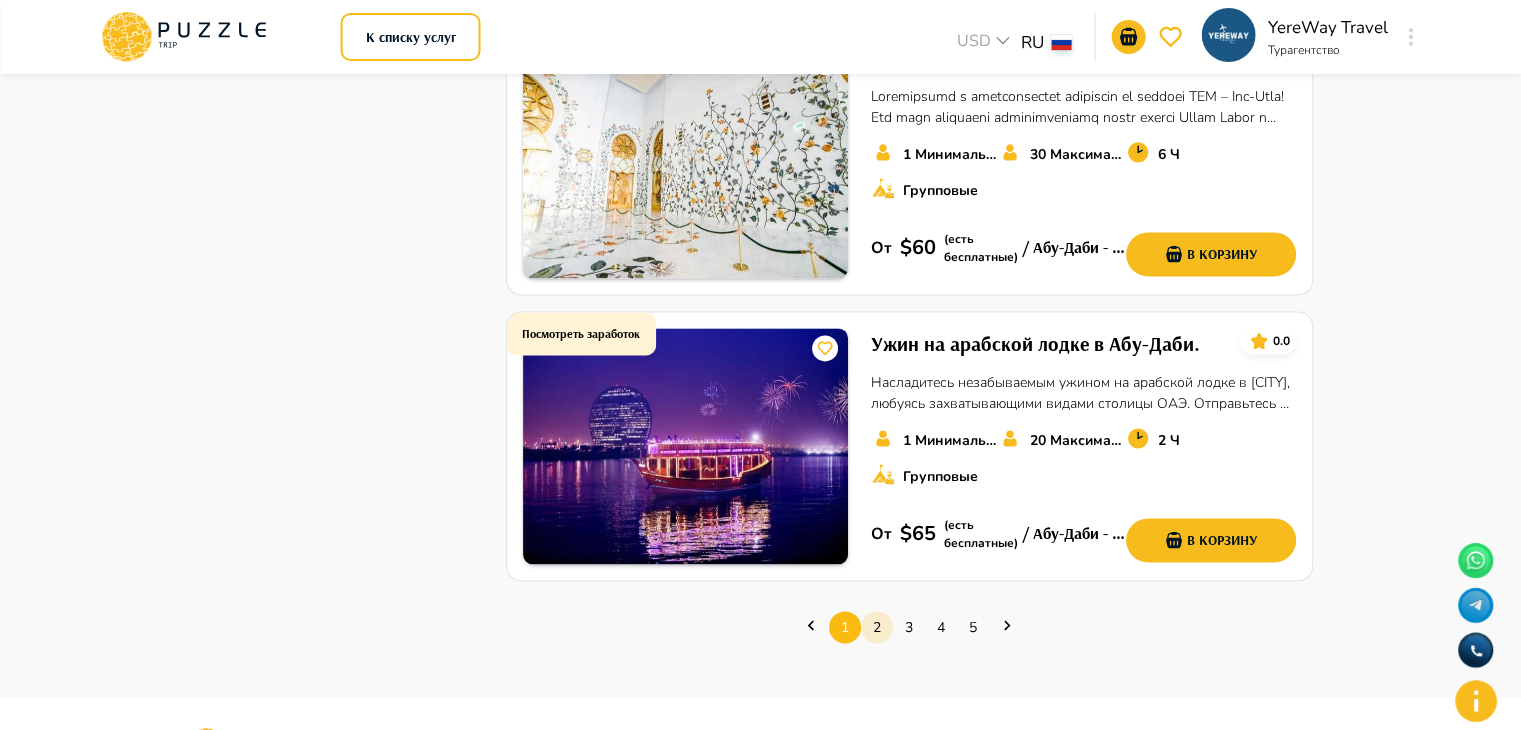 click on "2" at bounding box center (877, 627) 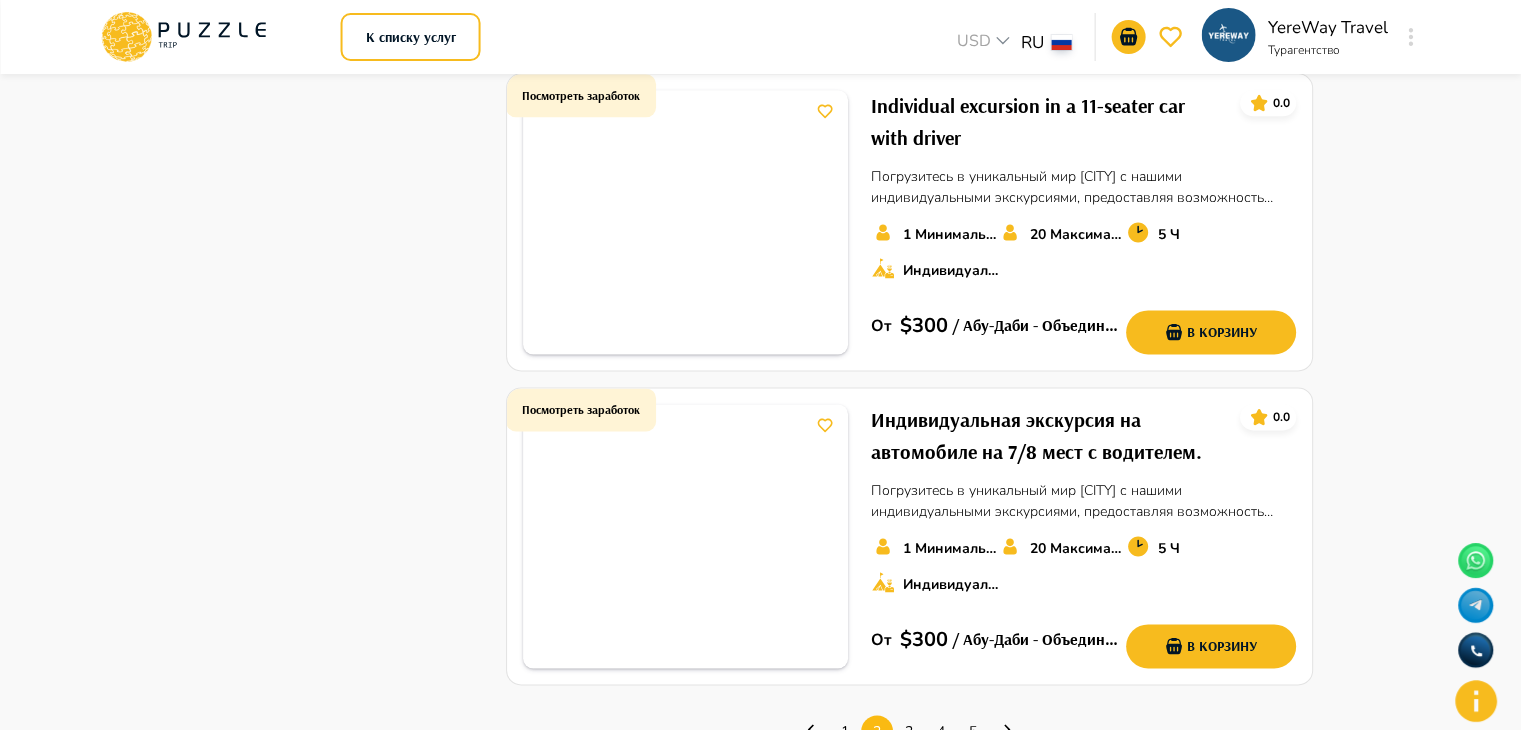 scroll, scrollTop: 2900, scrollLeft: 0, axis: vertical 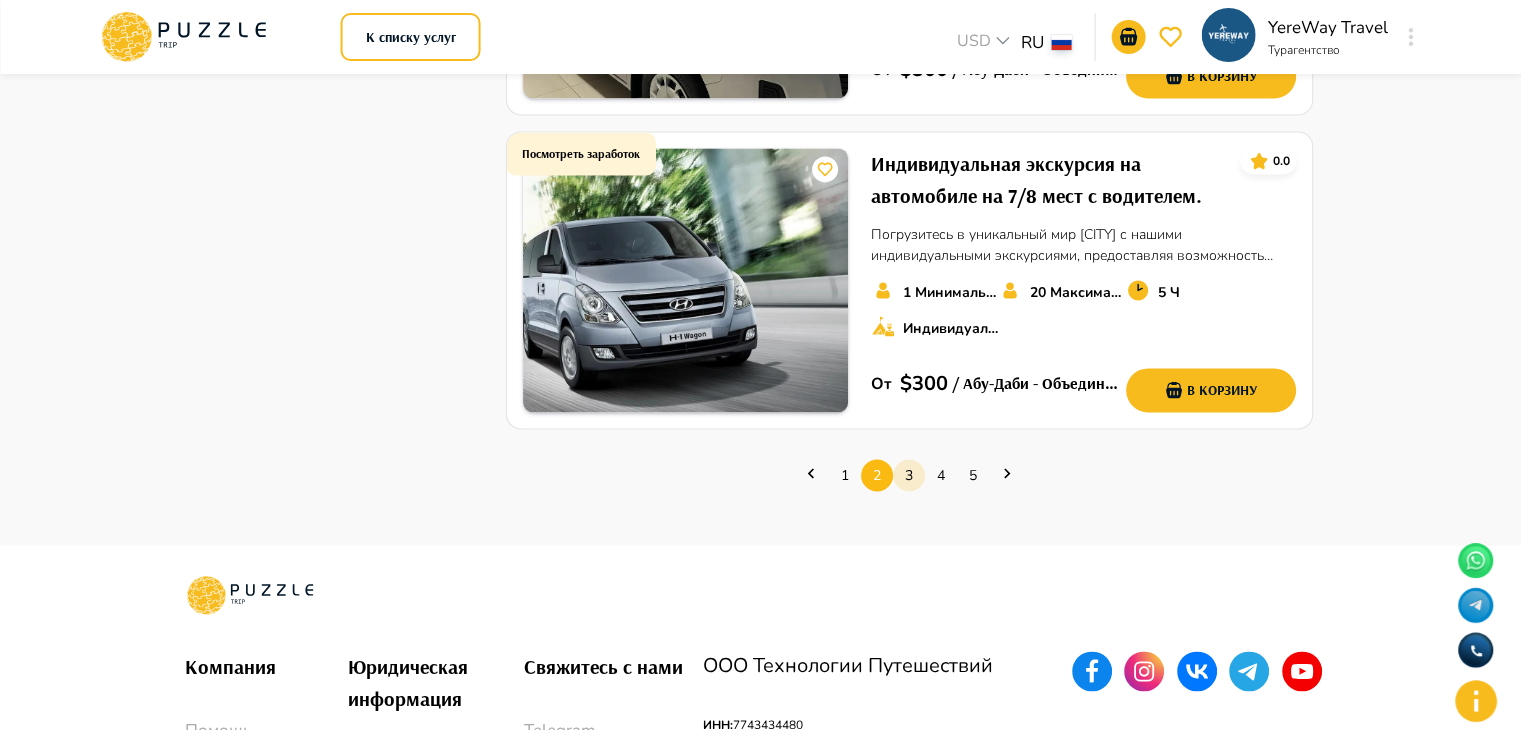 click on "3" at bounding box center [909, 475] 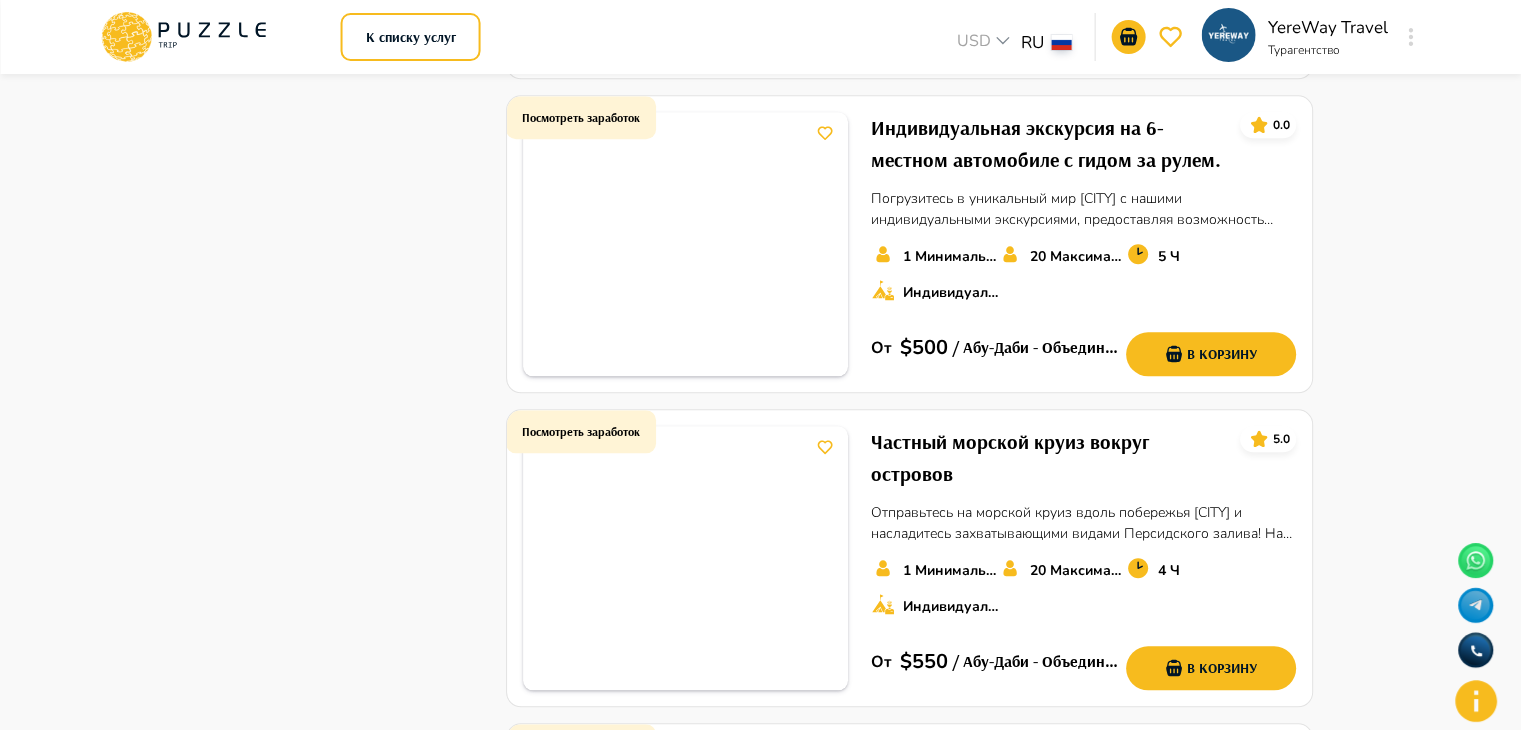 scroll, scrollTop: 2200, scrollLeft: 0, axis: vertical 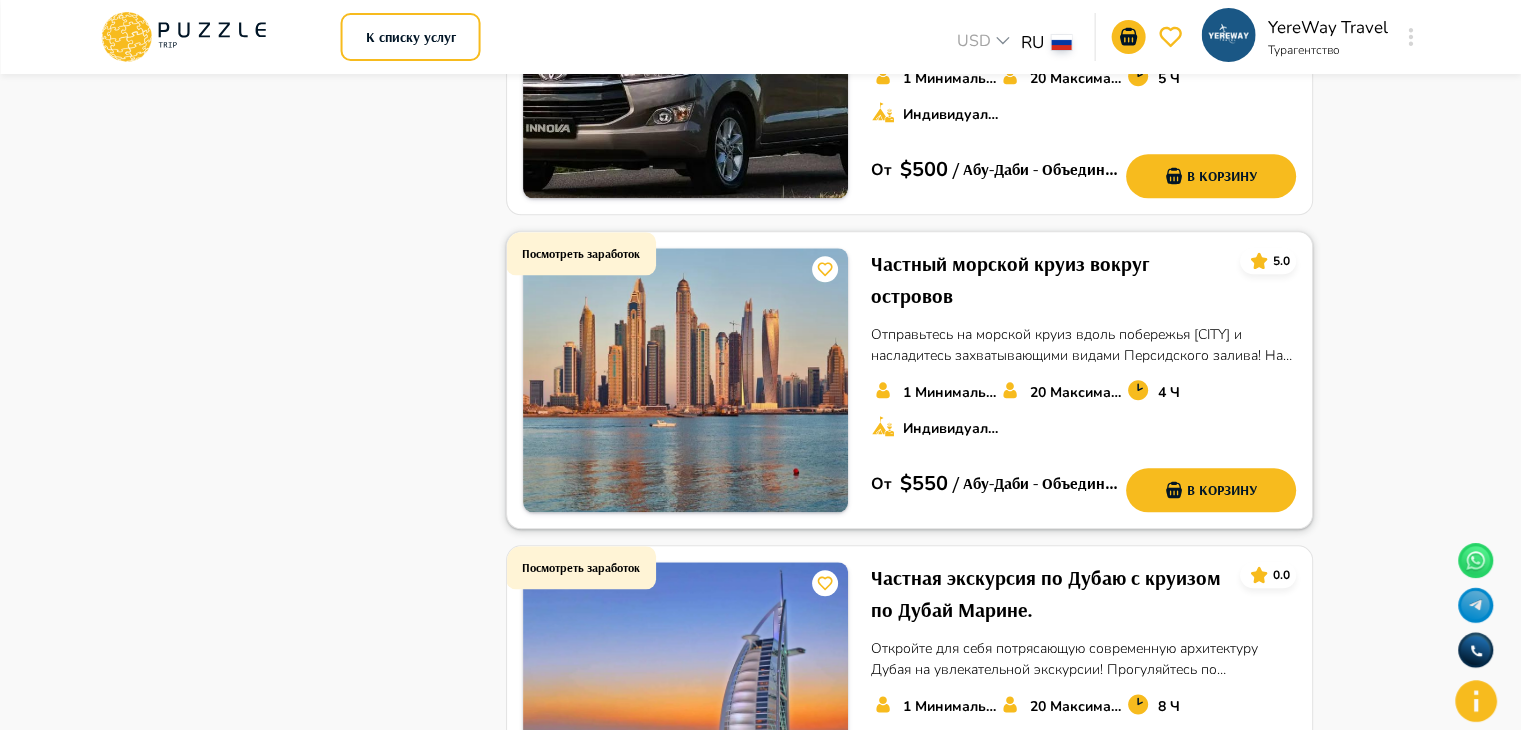 click at bounding box center (685, 380) 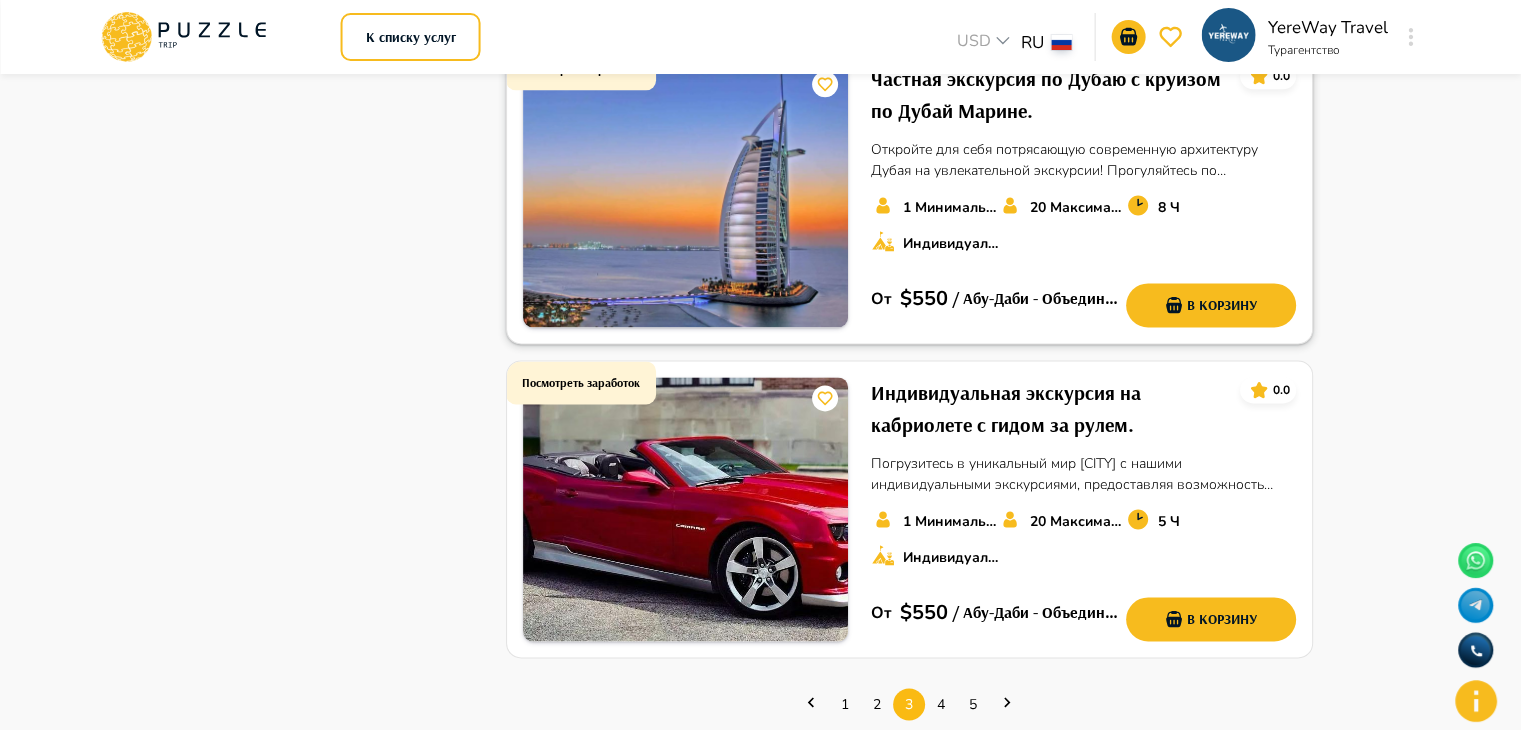 scroll, scrollTop: 2800, scrollLeft: 0, axis: vertical 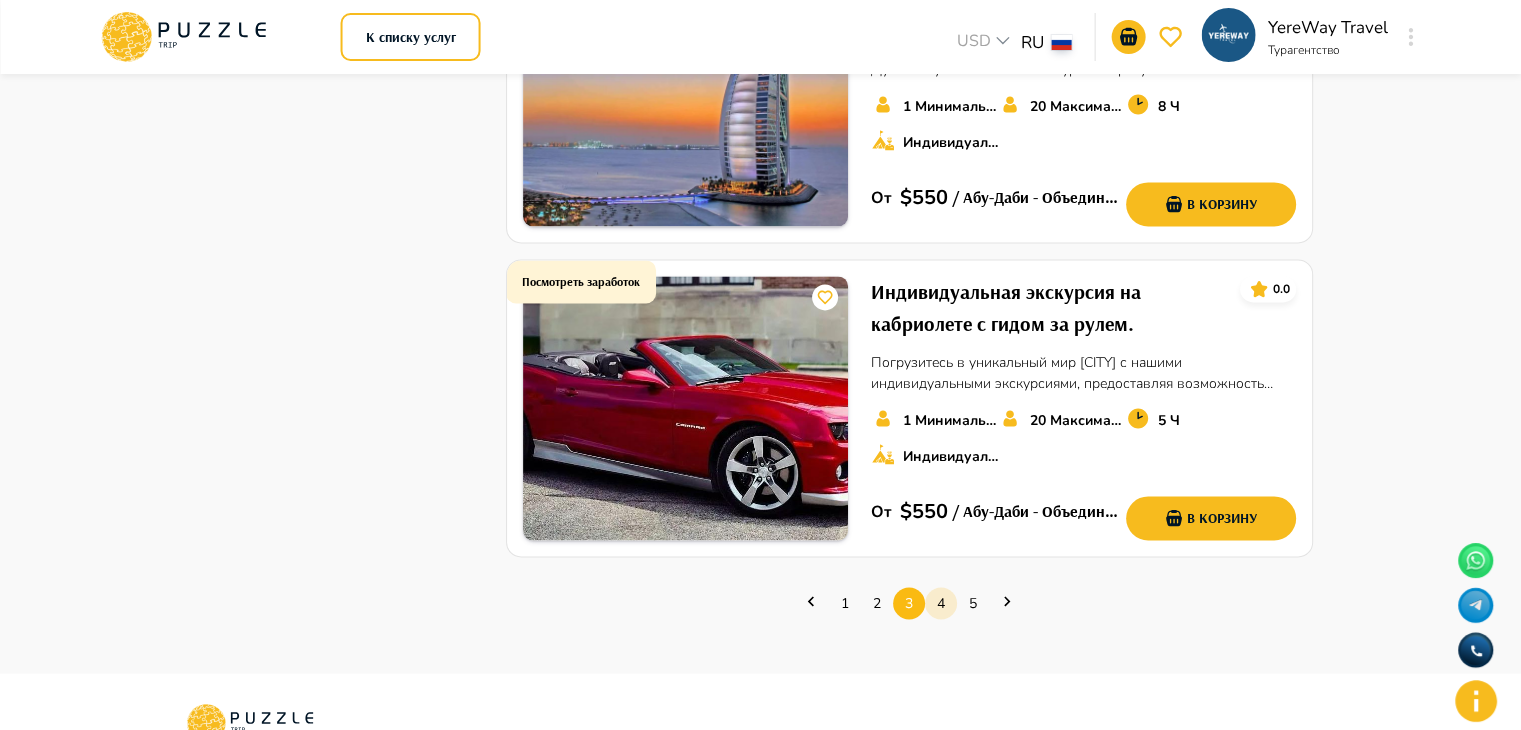 click on "4" at bounding box center (941, 603) 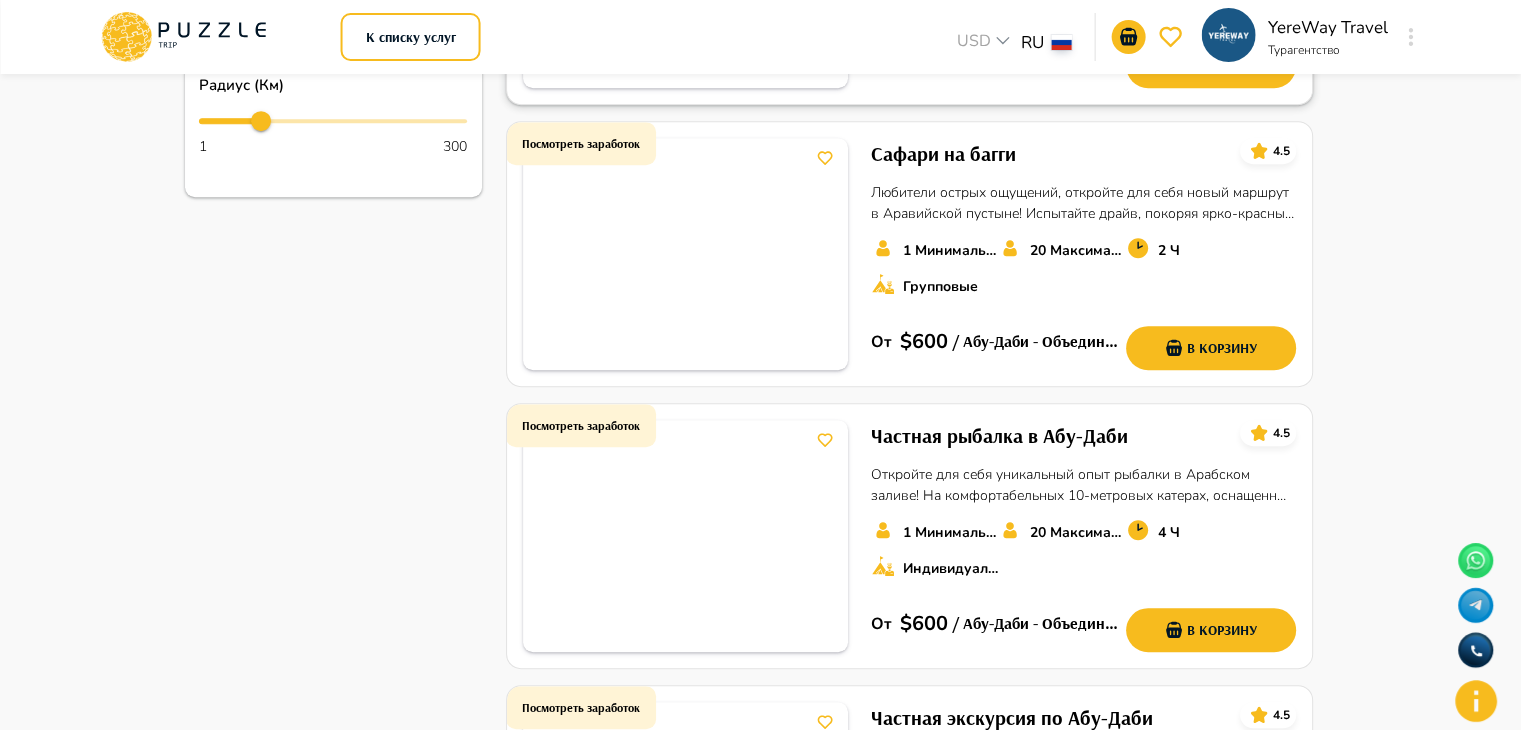 scroll, scrollTop: 1200, scrollLeft: 0, axis: vertical 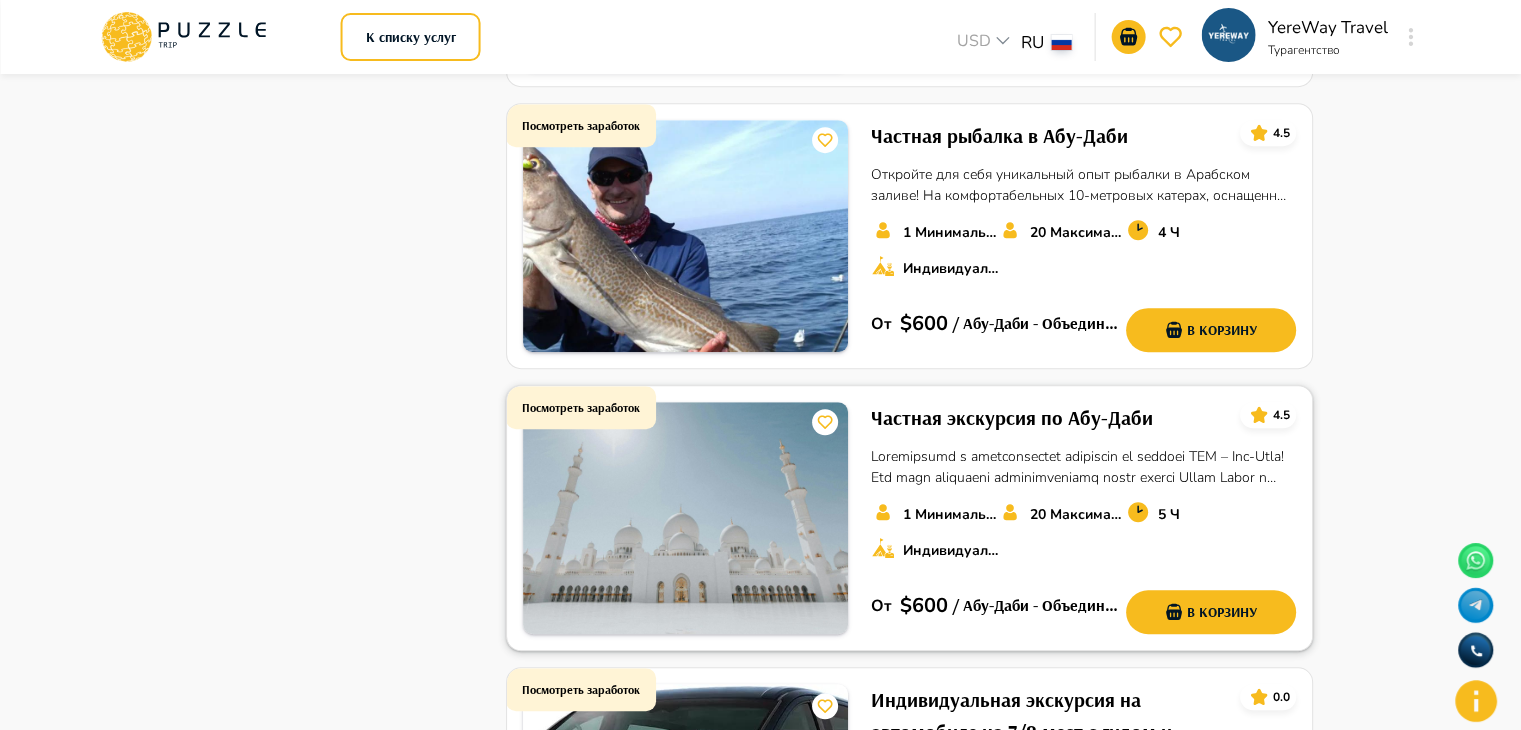 click at bounding box center (685, 518) 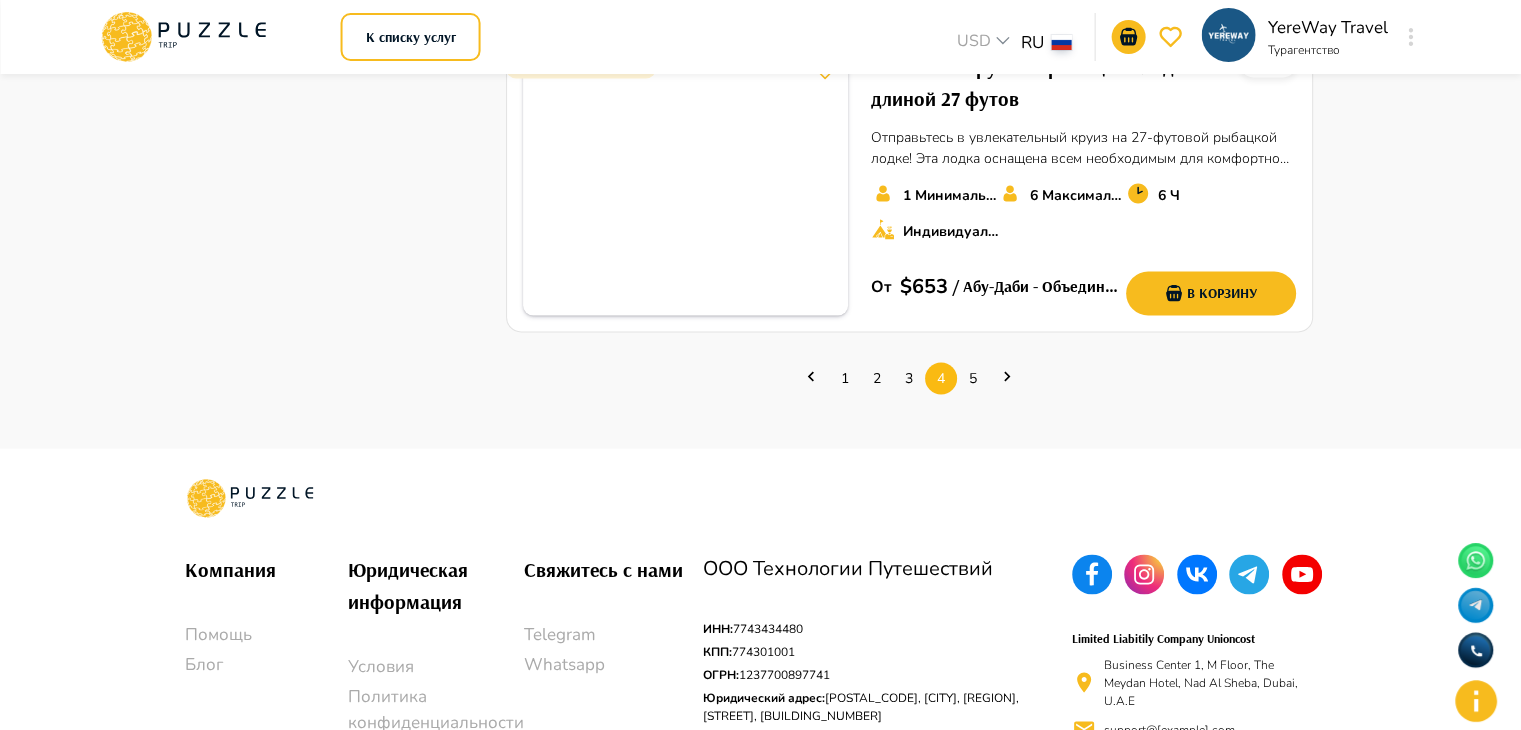 scroll, scrollTop: 3200, scrollLeft: 0, axis: vertical 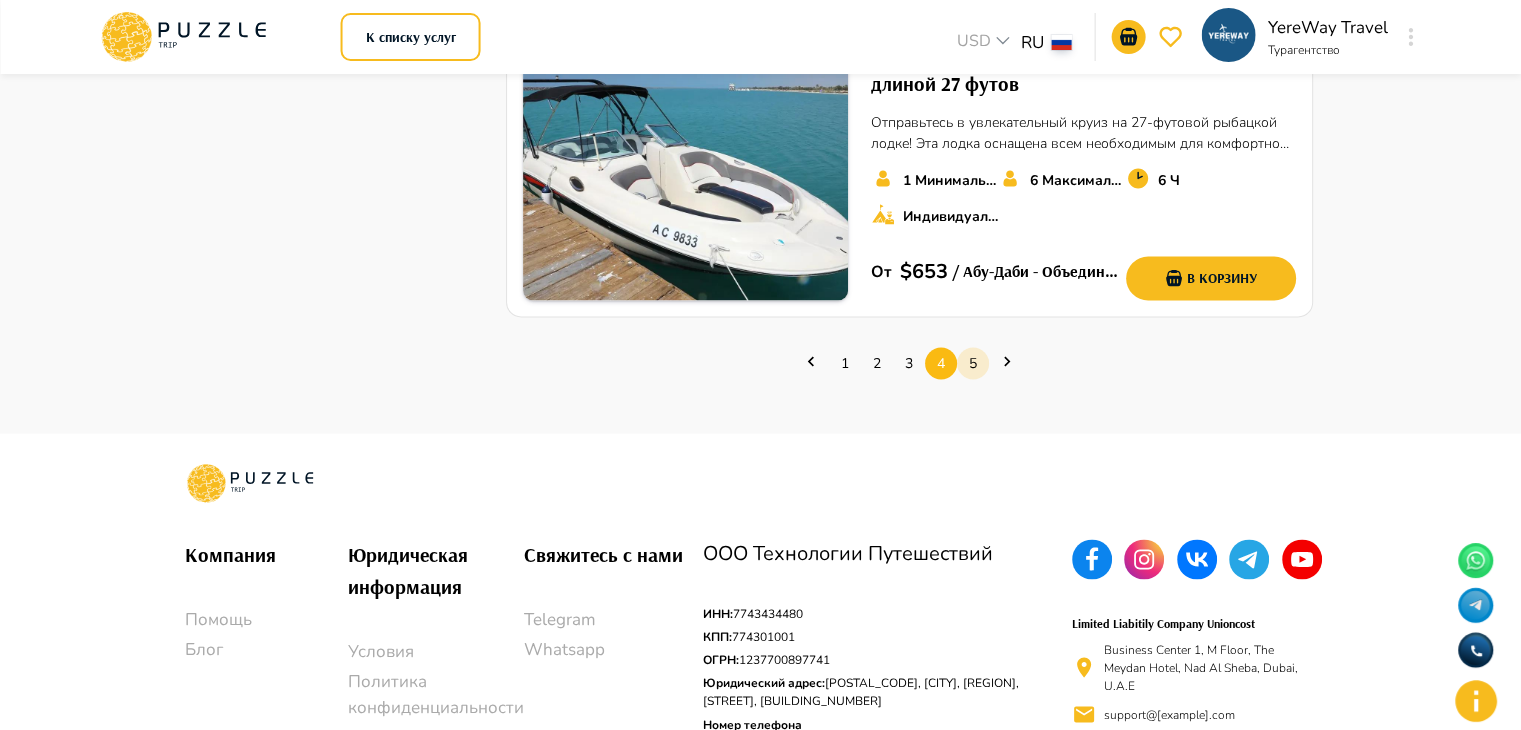 click on "5" at bounding box center (973, 363) 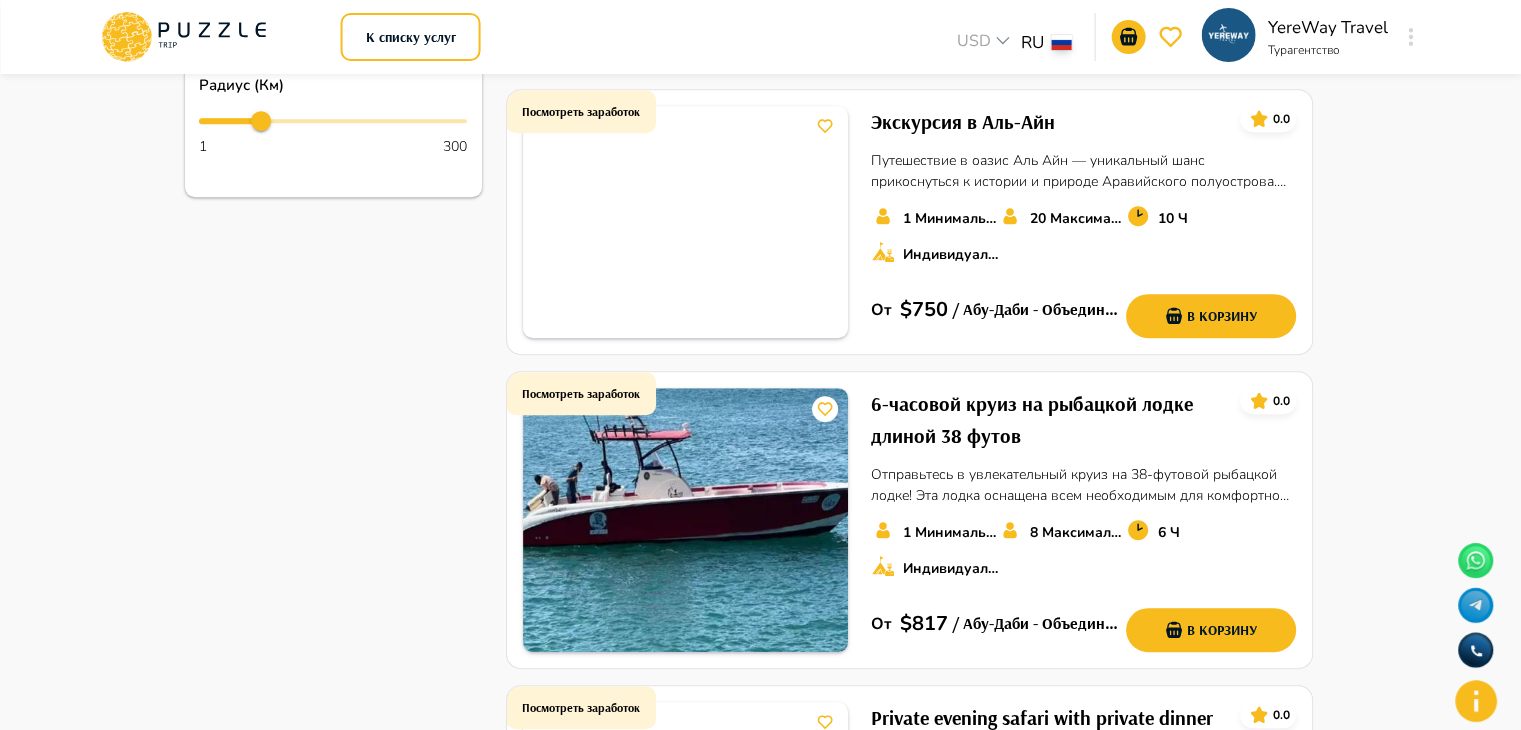 scroll, scrollTop: 1200, scrollLeft: 0, axis: vertical 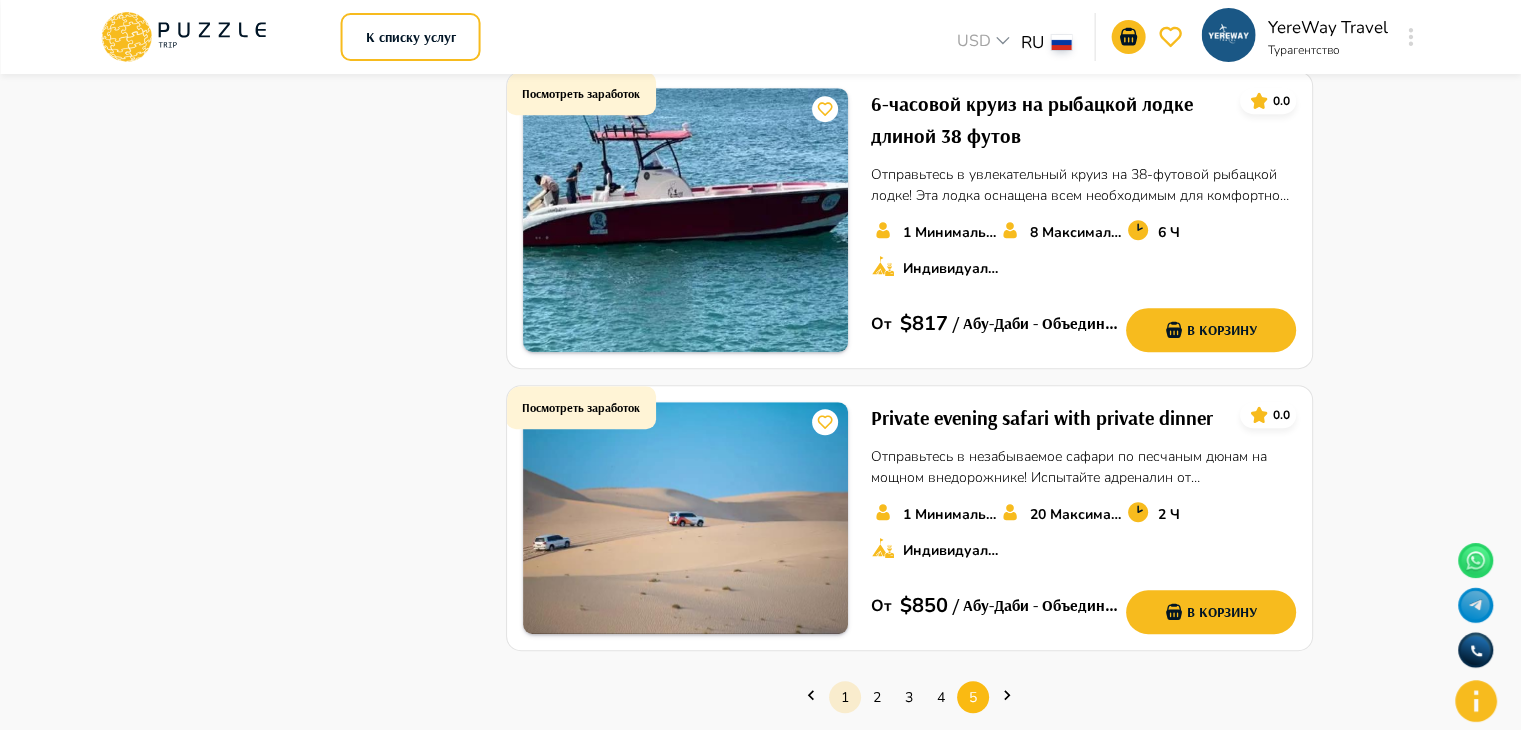 click on "1" at bounding box center (845, 697) 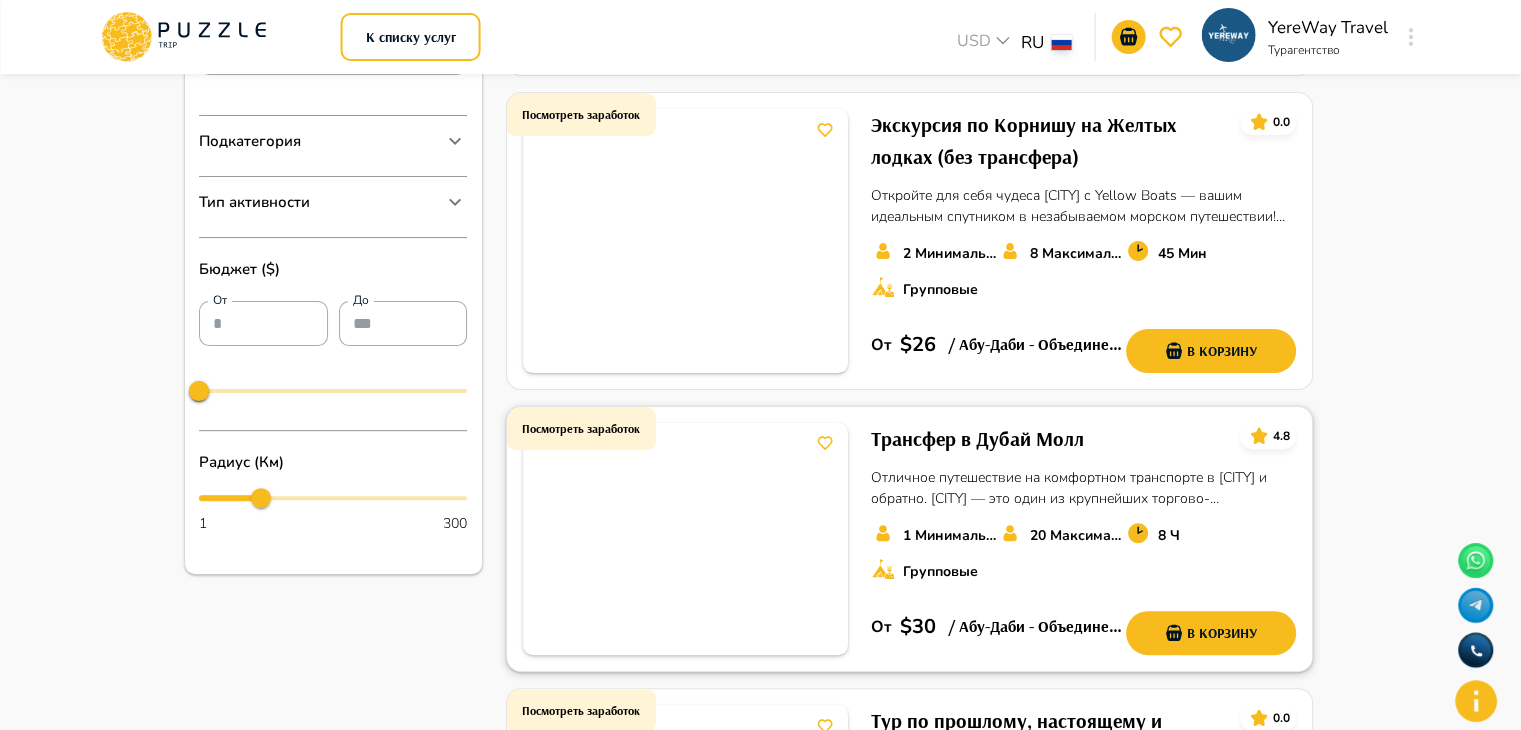 scroll, scrollTop: 700, scrollLeft: 0, axis: vertical 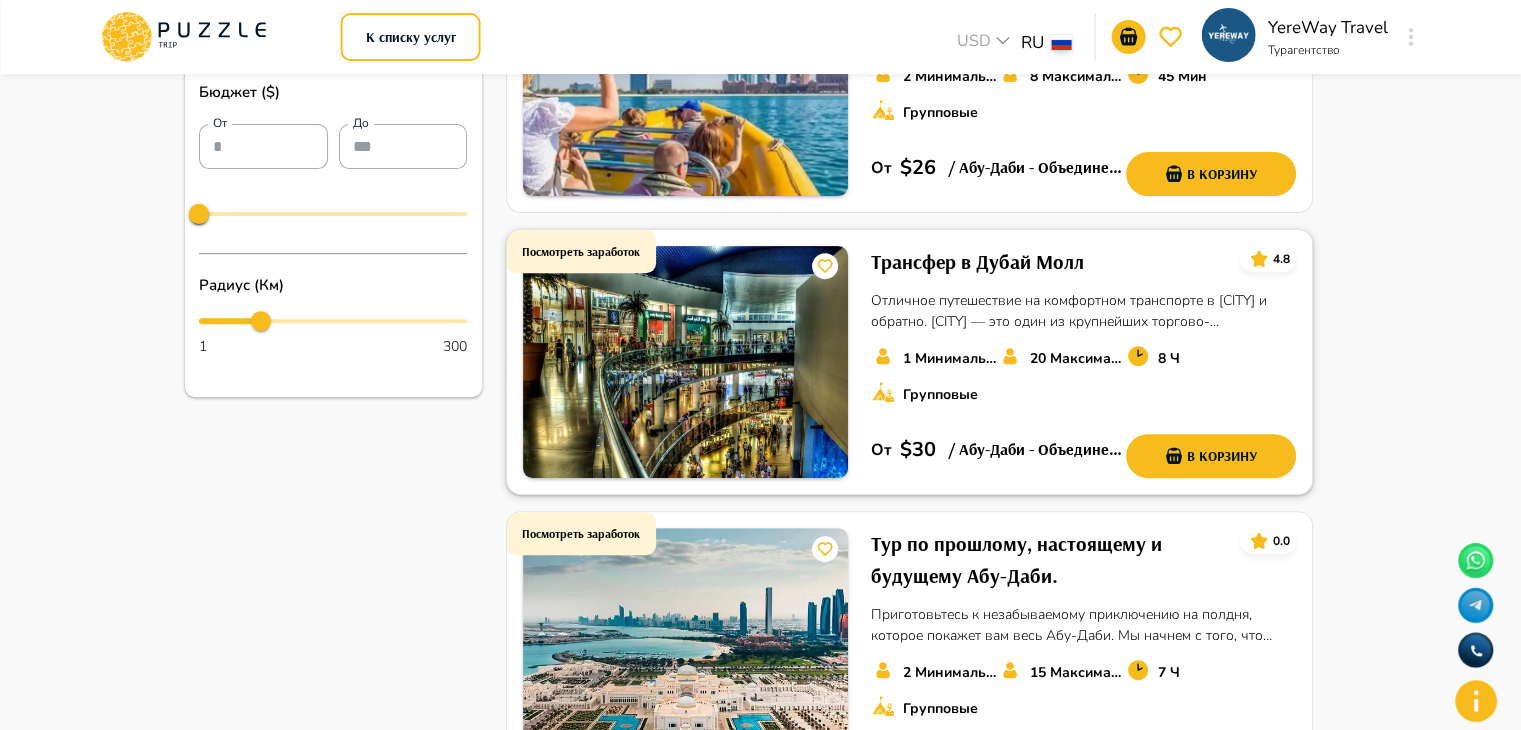 click at bounding box center (685, 362) 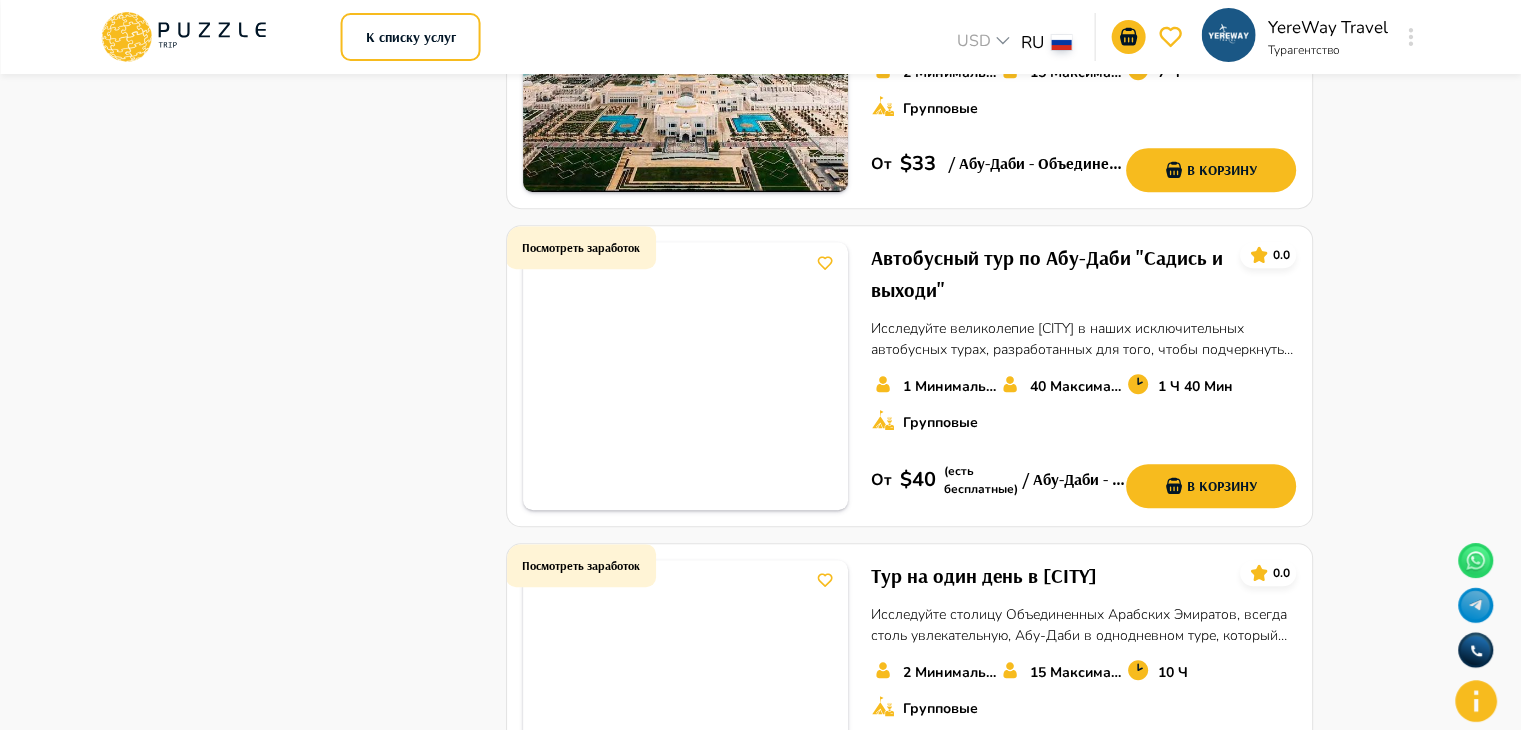 scroll, scrollTop: 1500, scrollLeft: 0, axis: vertical 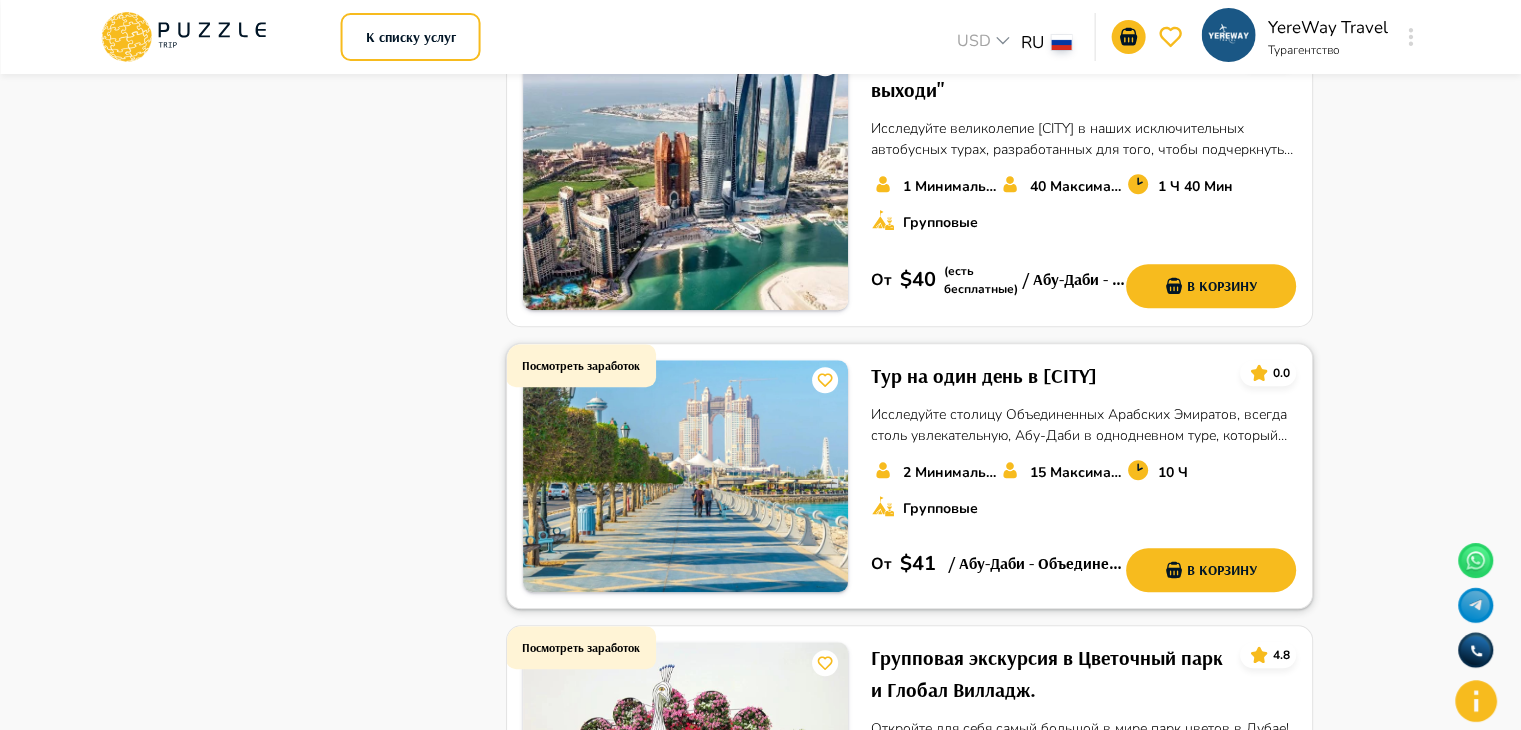click at bounding box center (685, 476) 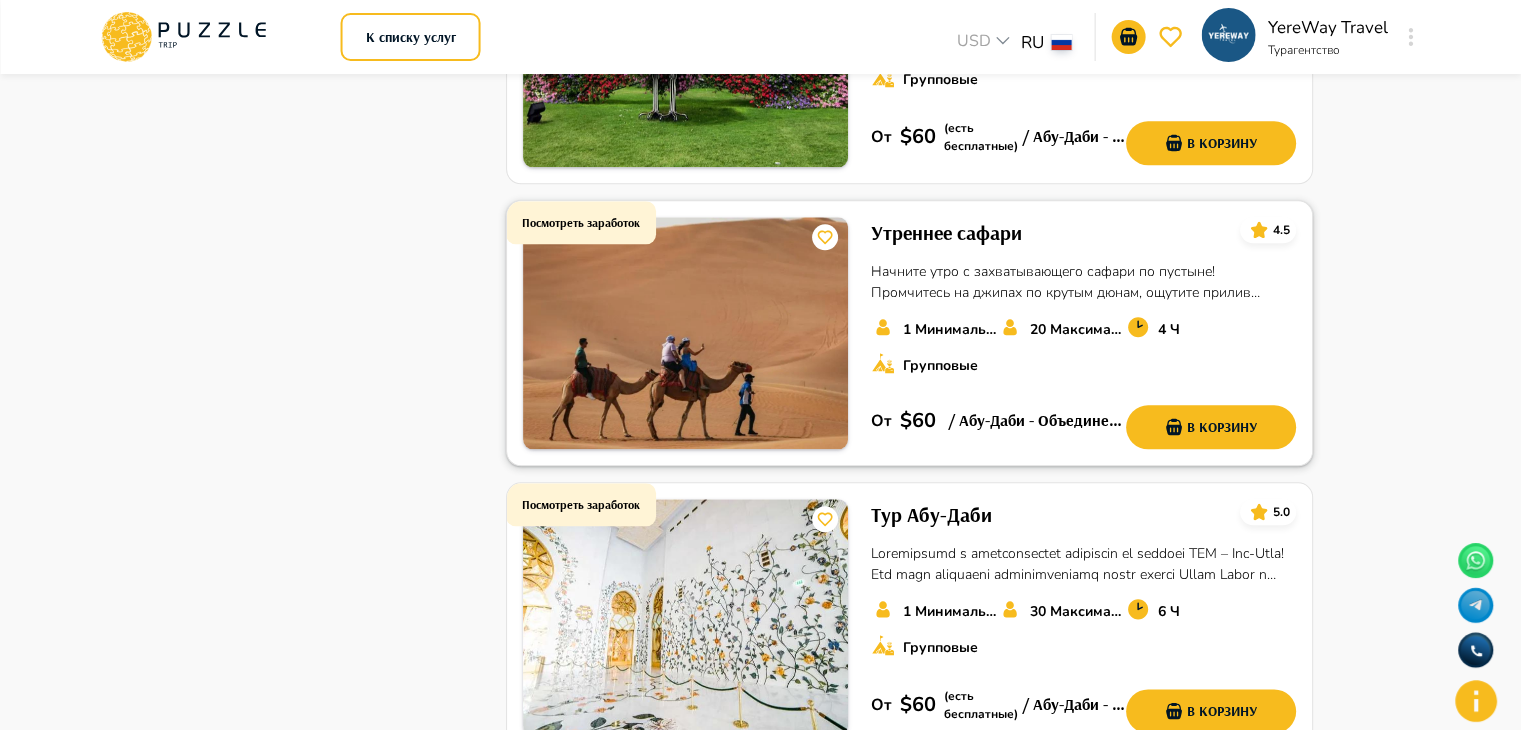 scroll, scrollTop: 2300, scrollLeft: 0, axis: vertical 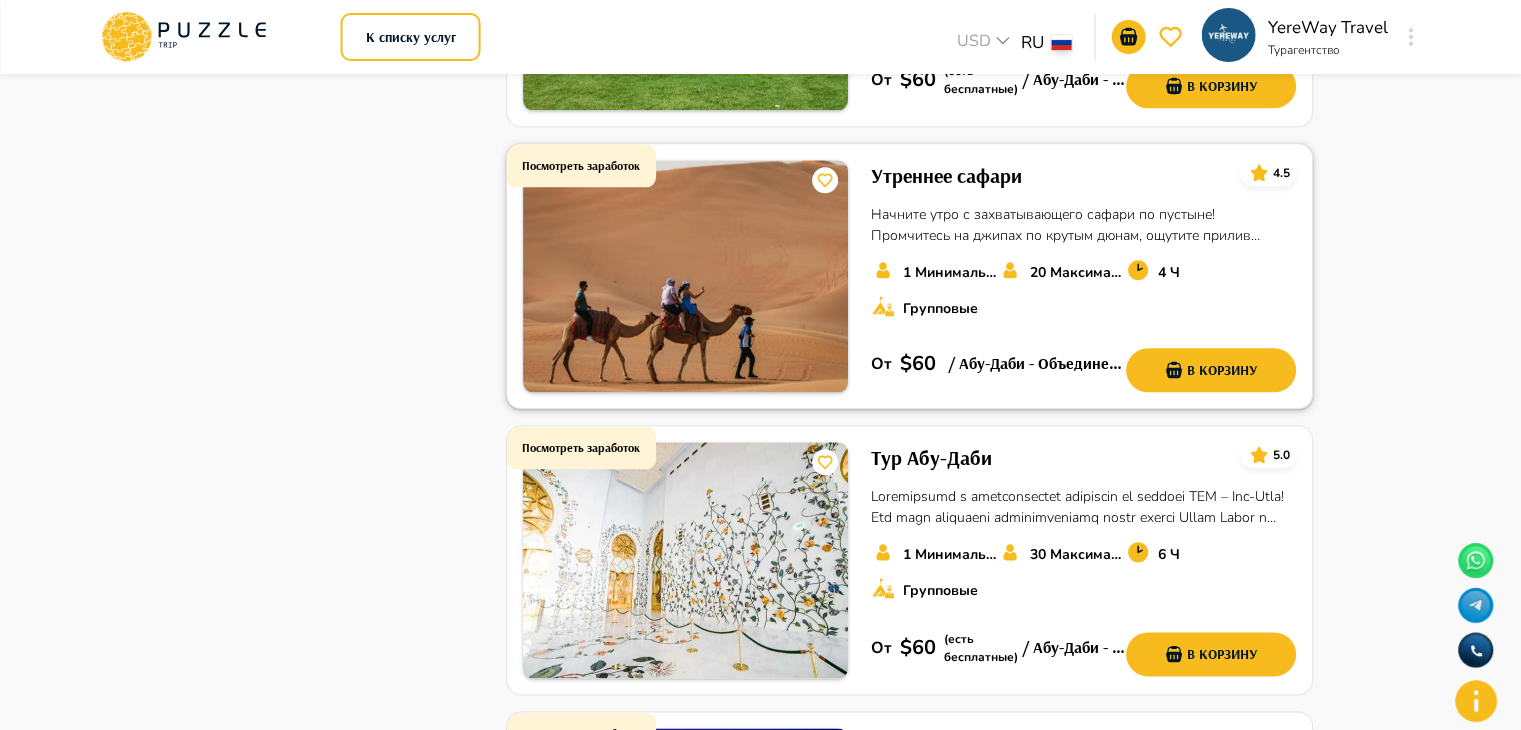 click at bounding box center (685, 276) 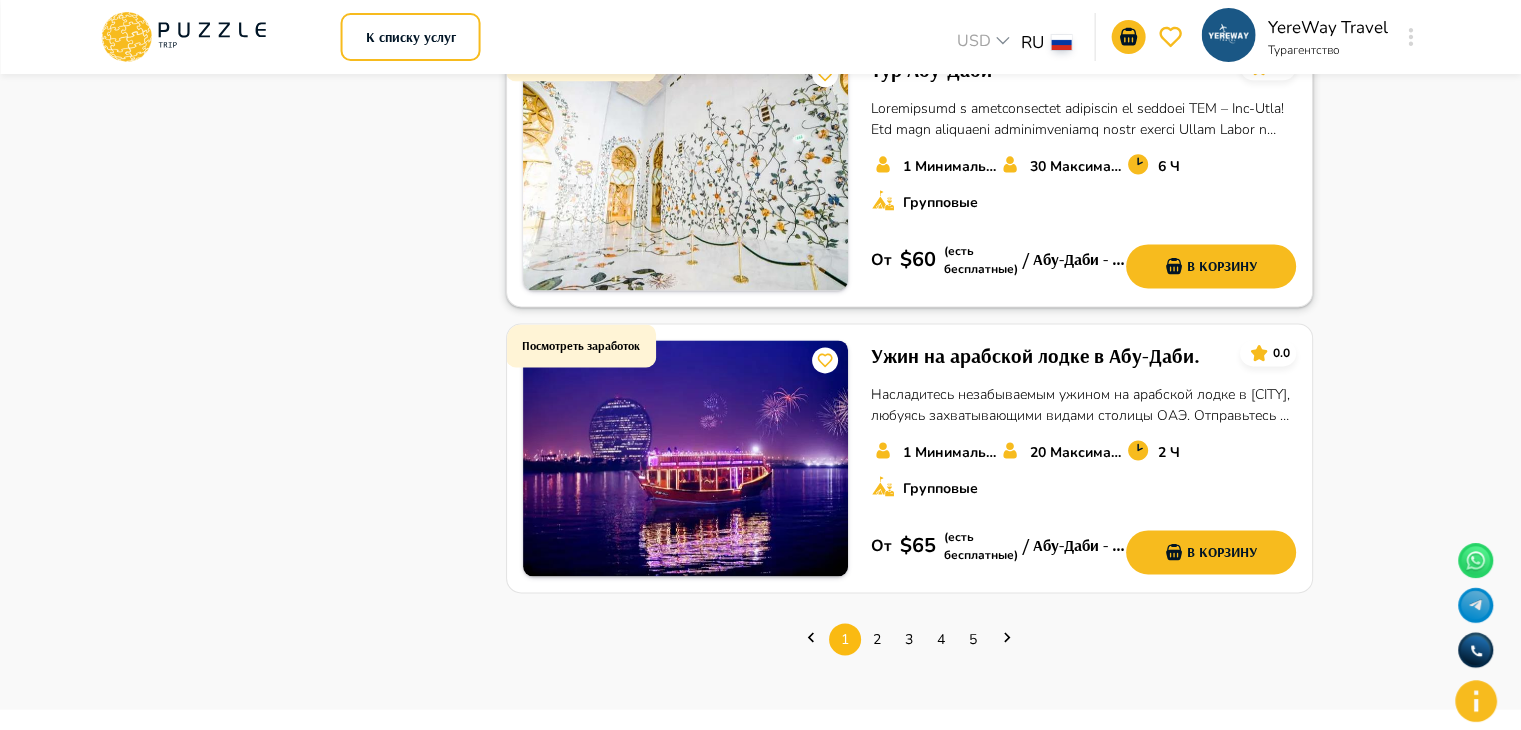 scroll, scrollTop: 2800, scrollLeft: 0, axis: vertical 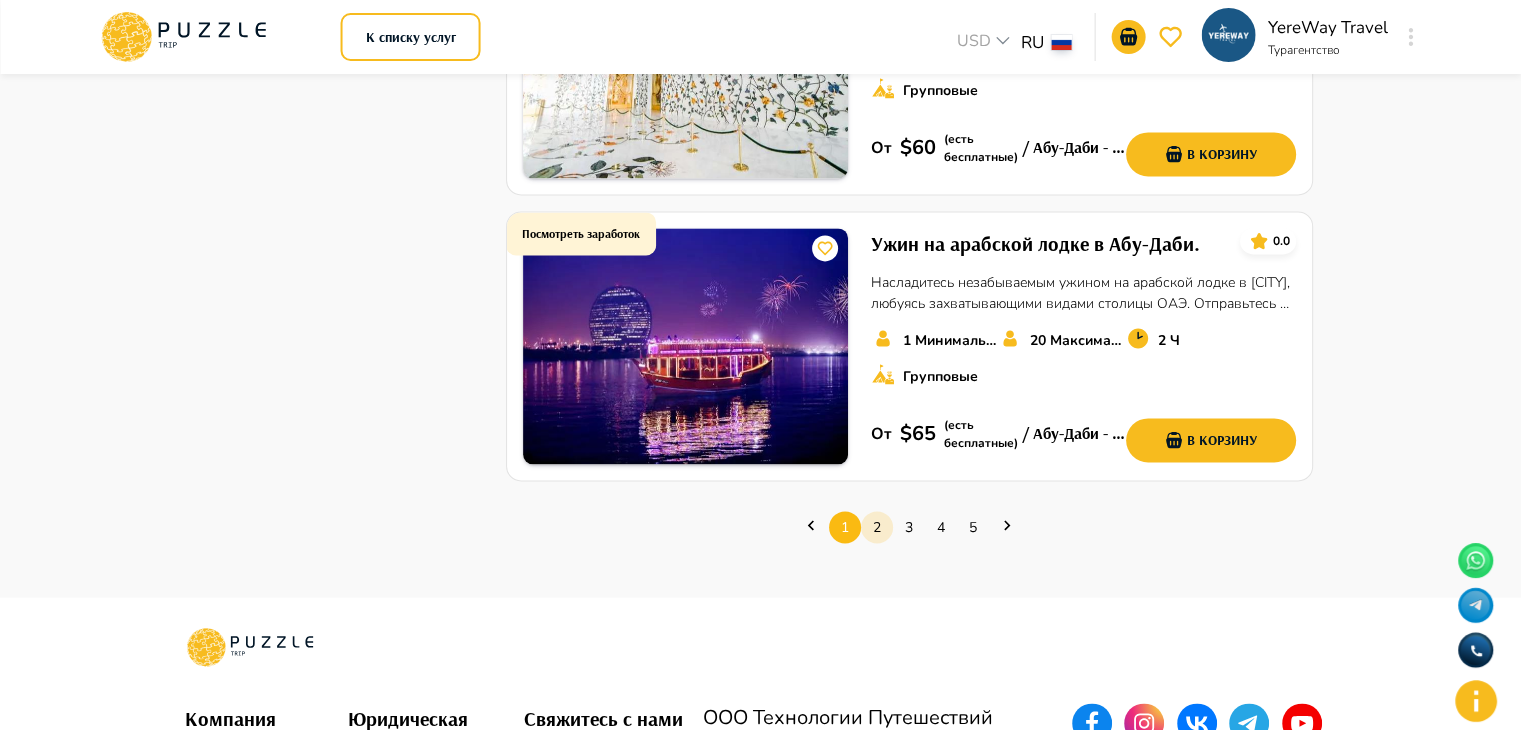 click on "2" at bounding box center (877, 527) 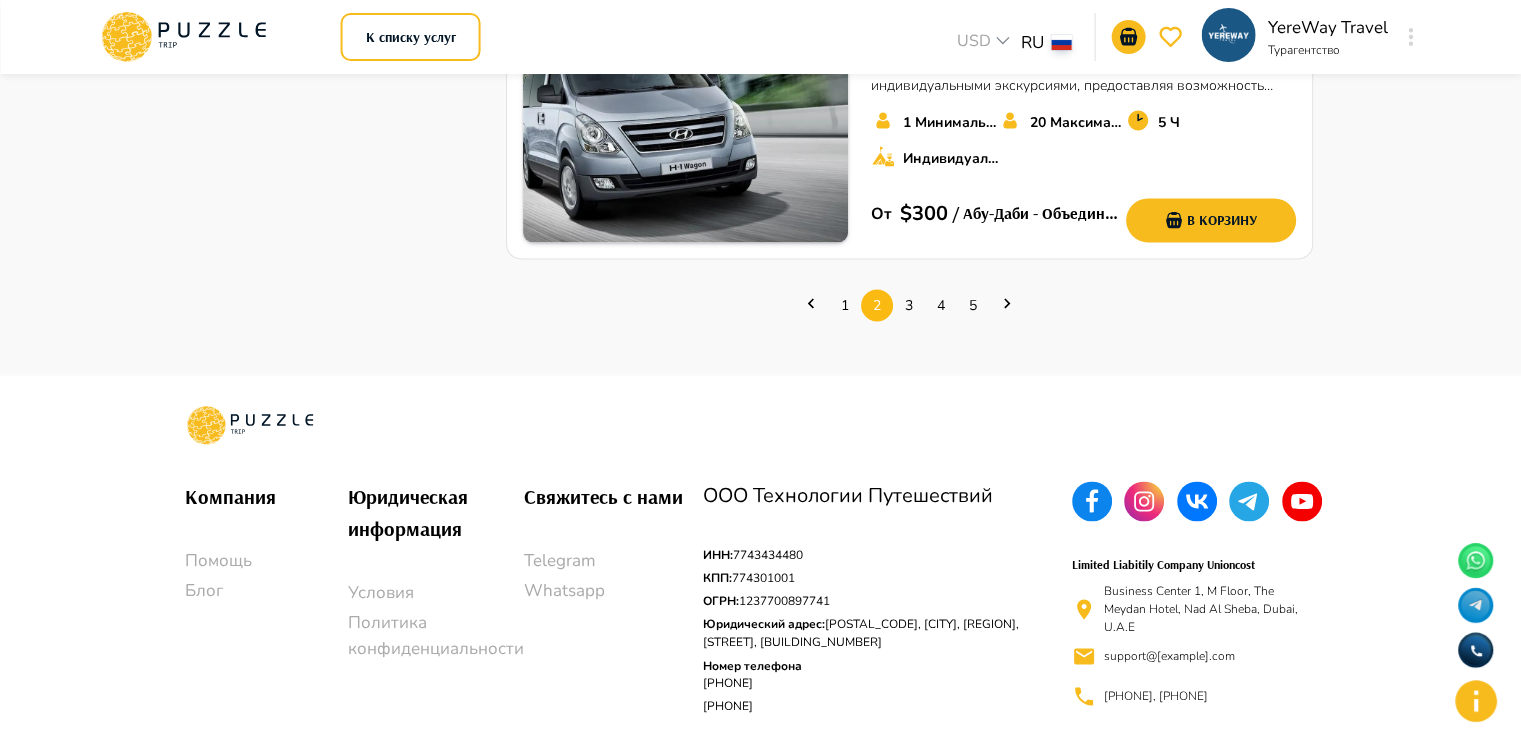 scroll, scrollTop: 3100, scrollLeft: 0, axis: vertical 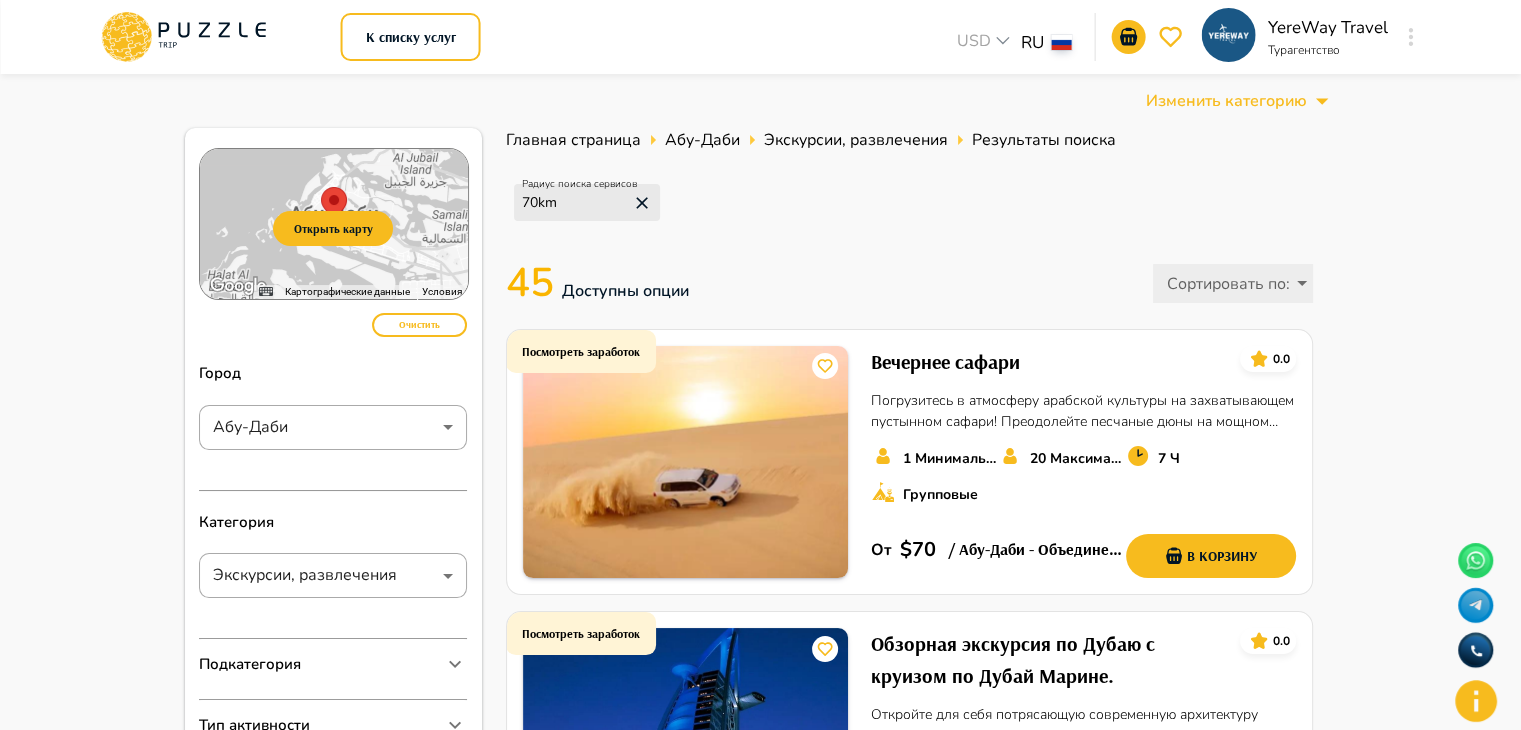 click on "К списку услуг USD *** RU   ** YereWay Travel Турагентство Изменить категорию Открыть карту ← Переместить влево → Переместить вправо ↑ Переместить вверх ↓ Переместить вниз + Приблизить - Уменьшить Home Переместить влево на 75 % End Переместить вправо на 75 % Предыдущая страница Переместить вверх на 75 % Следующая страница Переместить вниз на 75 % Карта Рельеф Спутник Названия объектов Картографические данные Картографические данные ©2025 Google Картографические данные ©2025 Google 10 км  Нажимайте, чтобы переключаться между метрической и британской системами измерения. Условия ​ 1" at bounding box center (760, 1921) 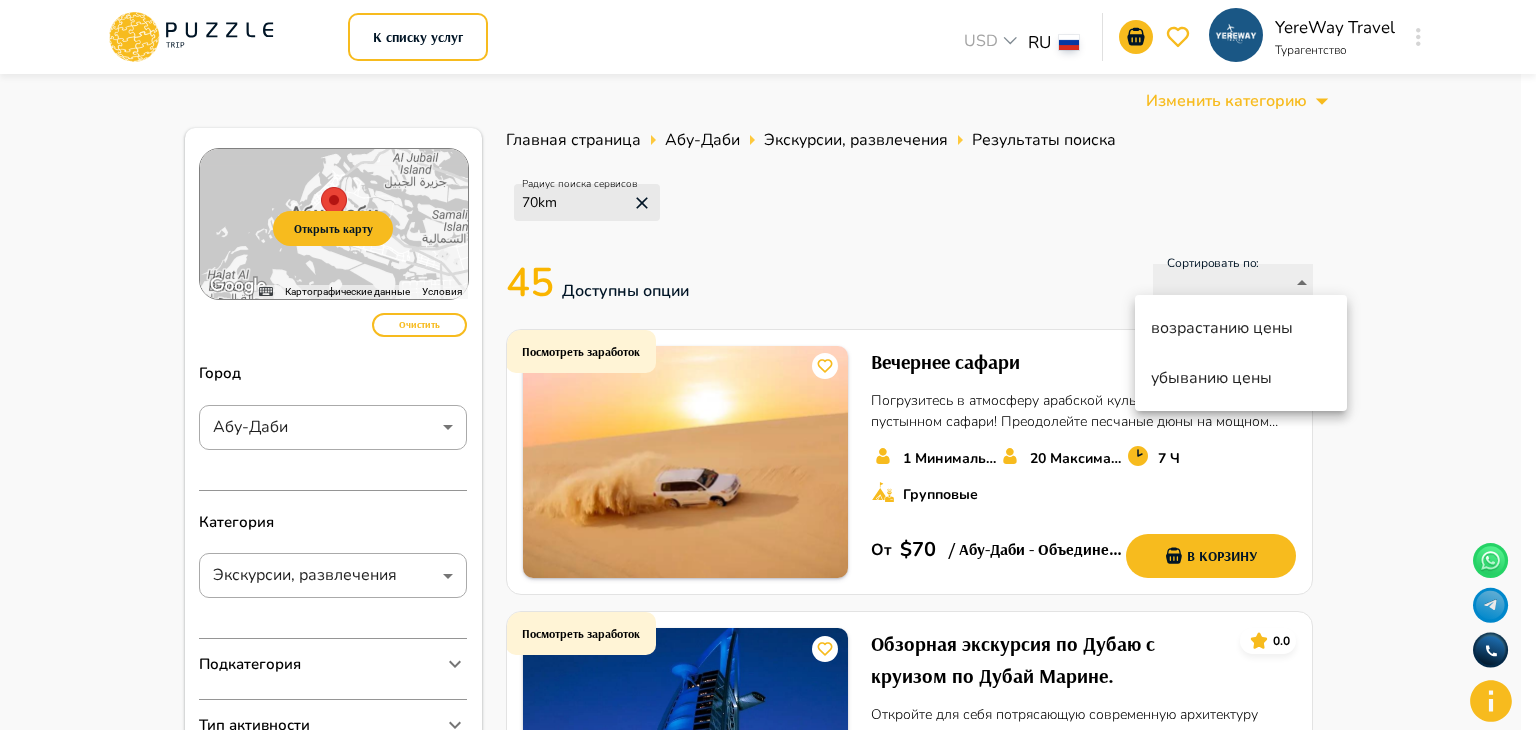 click at bounding box center (768, 365) 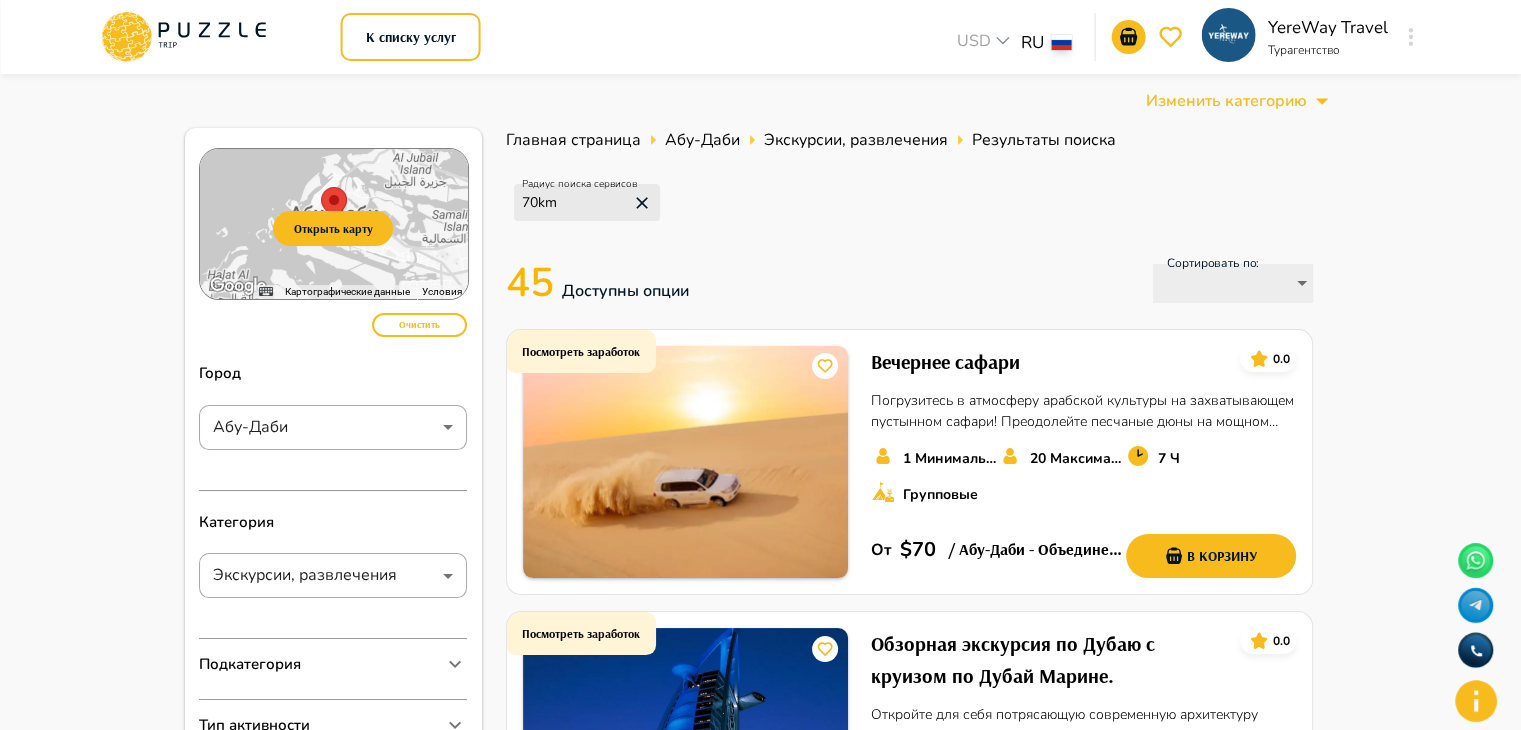 click on "К списку услуг USD *** RU   ** YereWay Travel Турагентство Изменить категорию Открыть карту ← Переместить влево → Переместить вправо ↑ Переместить вверх ↓ Переместить вниз + Приблизить - Уменьшить Home Переместить влево на 75 % End Переместить вправо на 75 % Предыдущая страница Переместить вверх на 75 % Следующая страница Переместить вниз на 75 % Карта Рельеф Спутник Названия объектов Картографические данные Картографические данные ©2025 Google Картографические данные ©2025 Google 10 км  Нажимайте, чтобы переключаться между метрической и британской системами измерения. Условия ​ 1" at bounding box center [760, 1921] 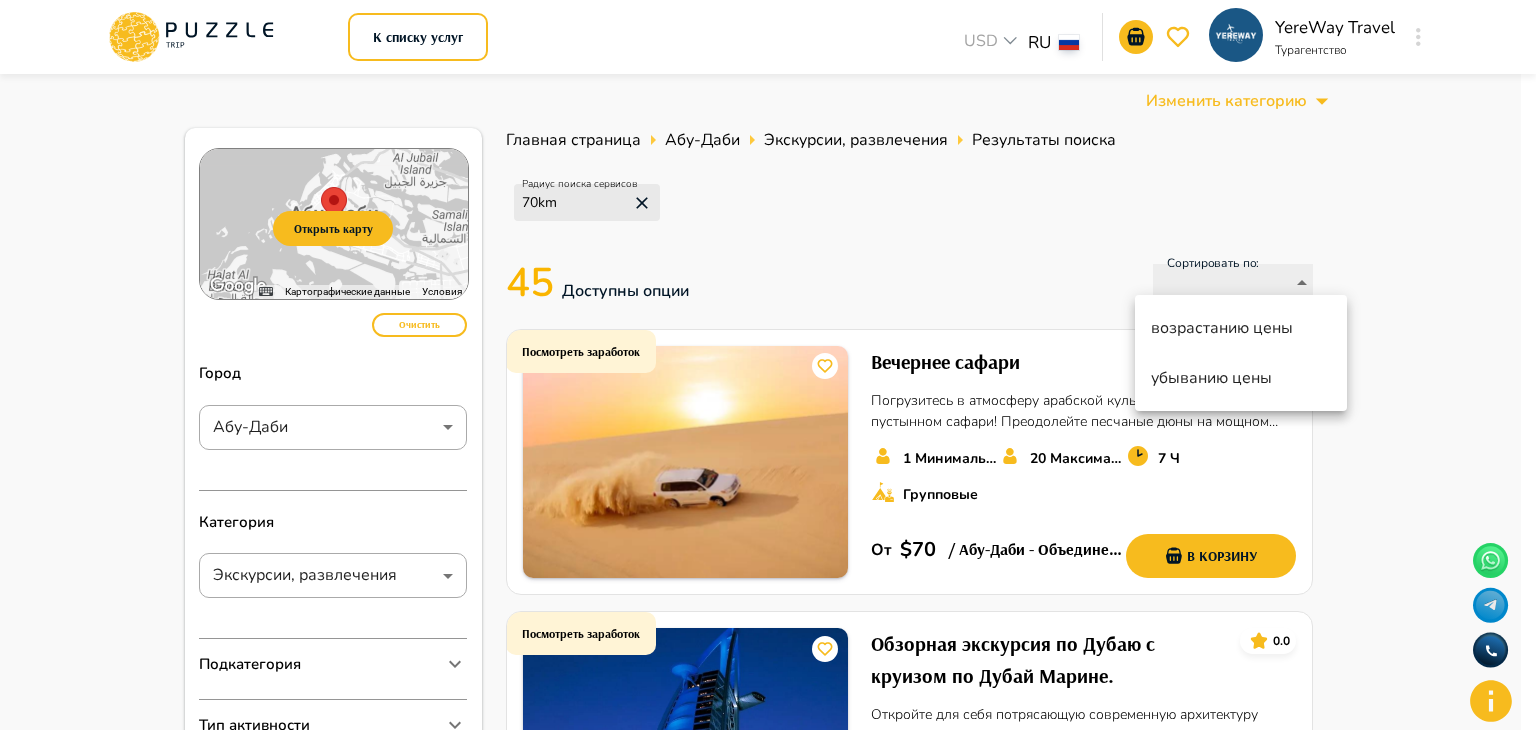 click at bounding box center [768, 365] 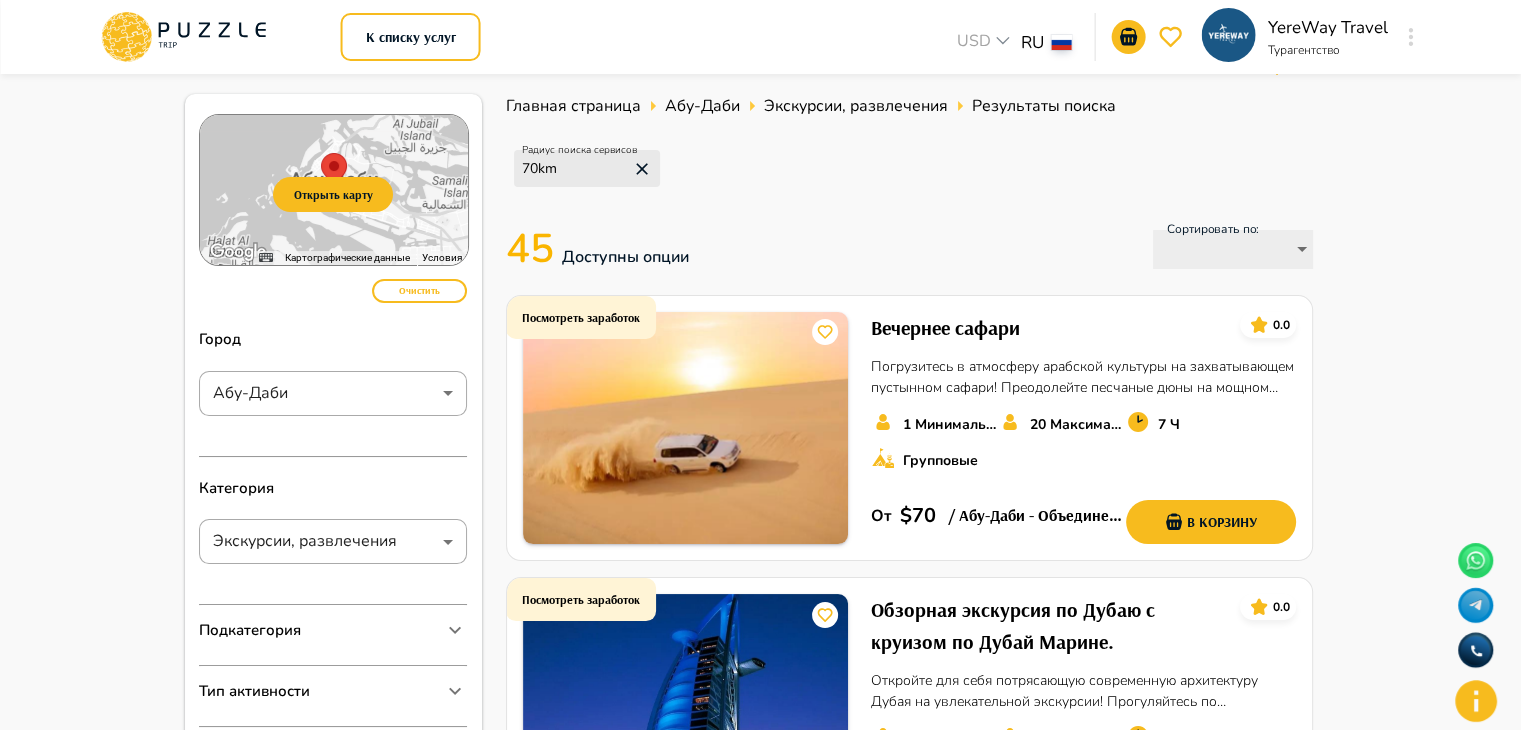 scroll, scrollTop: 0, scrollLeft: 0, axis: both 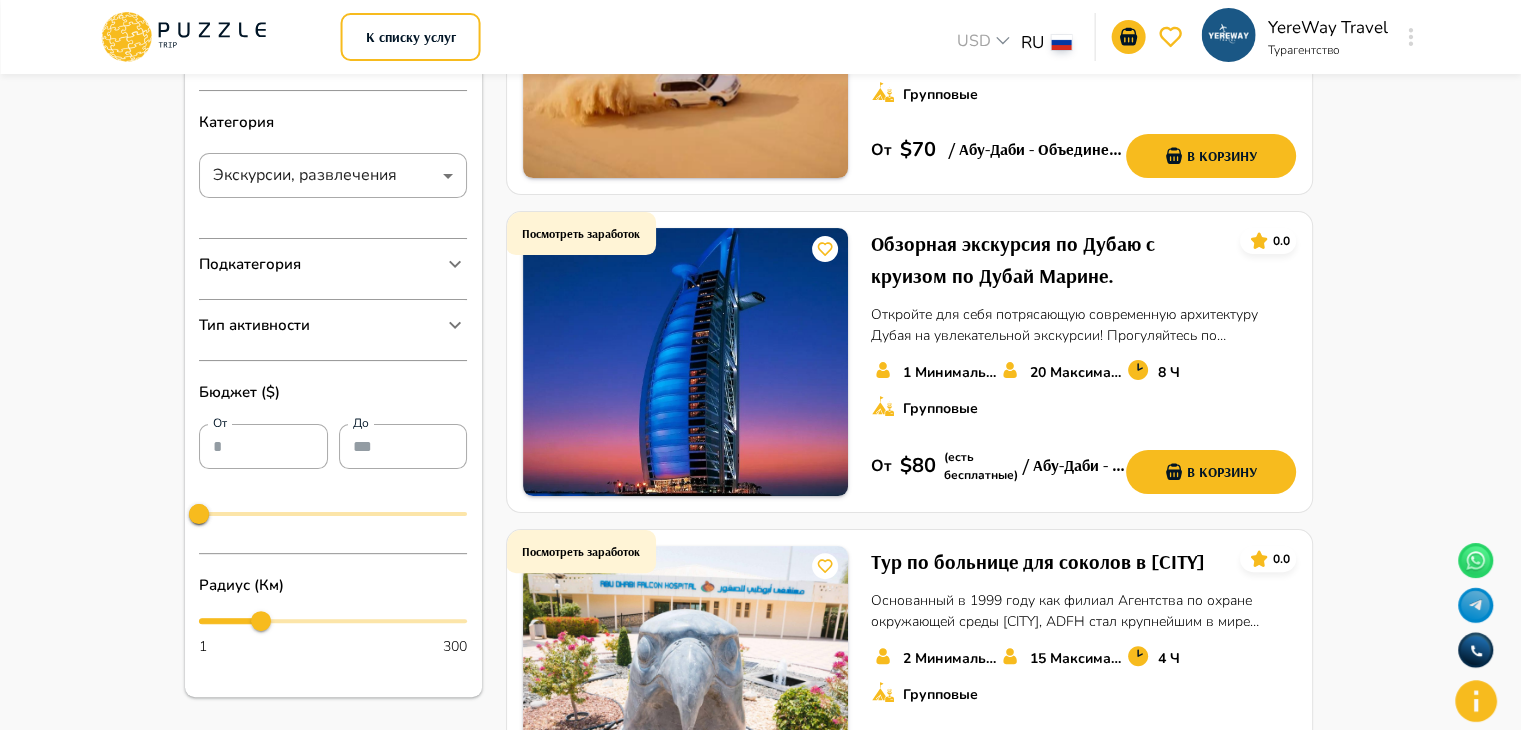 click on "Подкатегория" at bounding box center (321, 264) 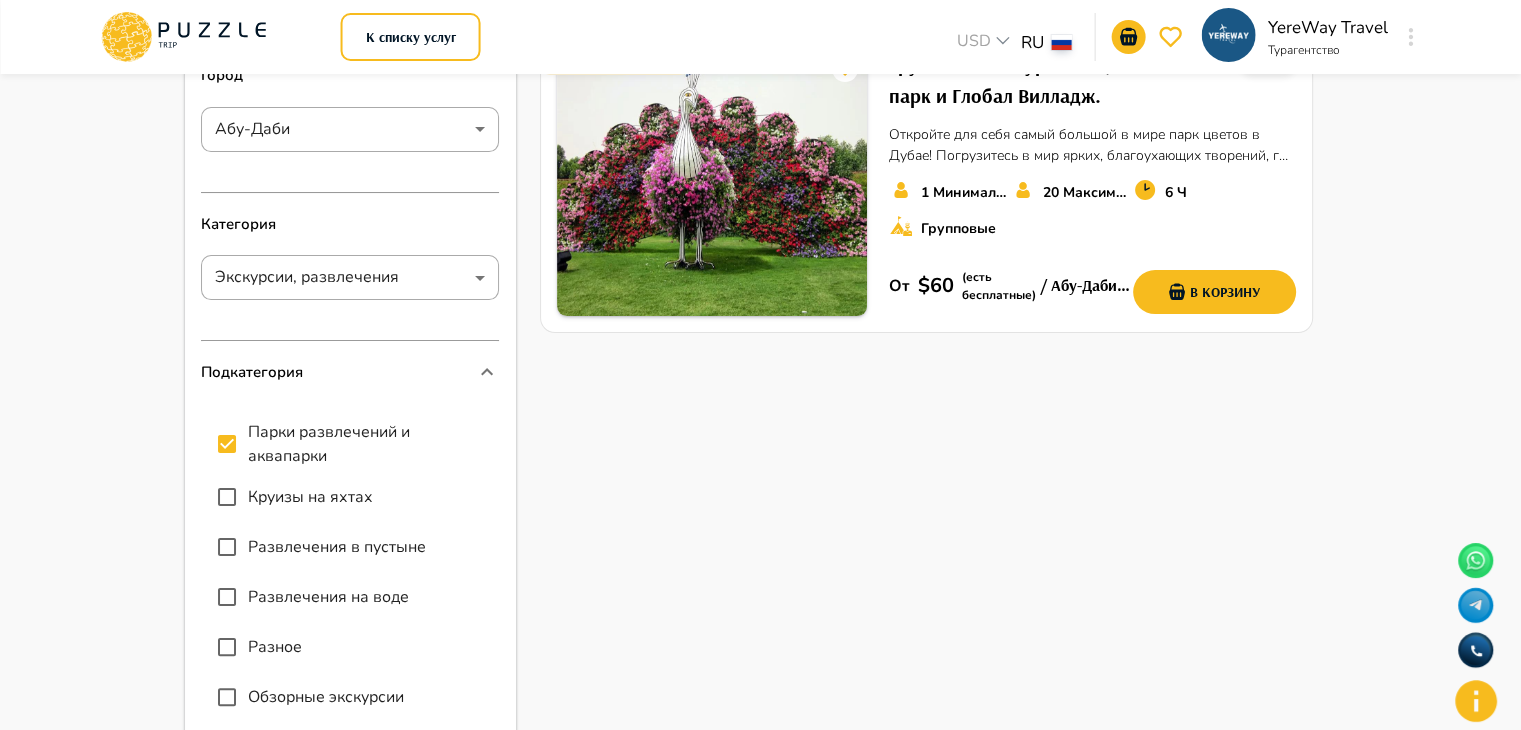 scroll, scrollTop: 300, scrollLeft: 0, axis: vertical 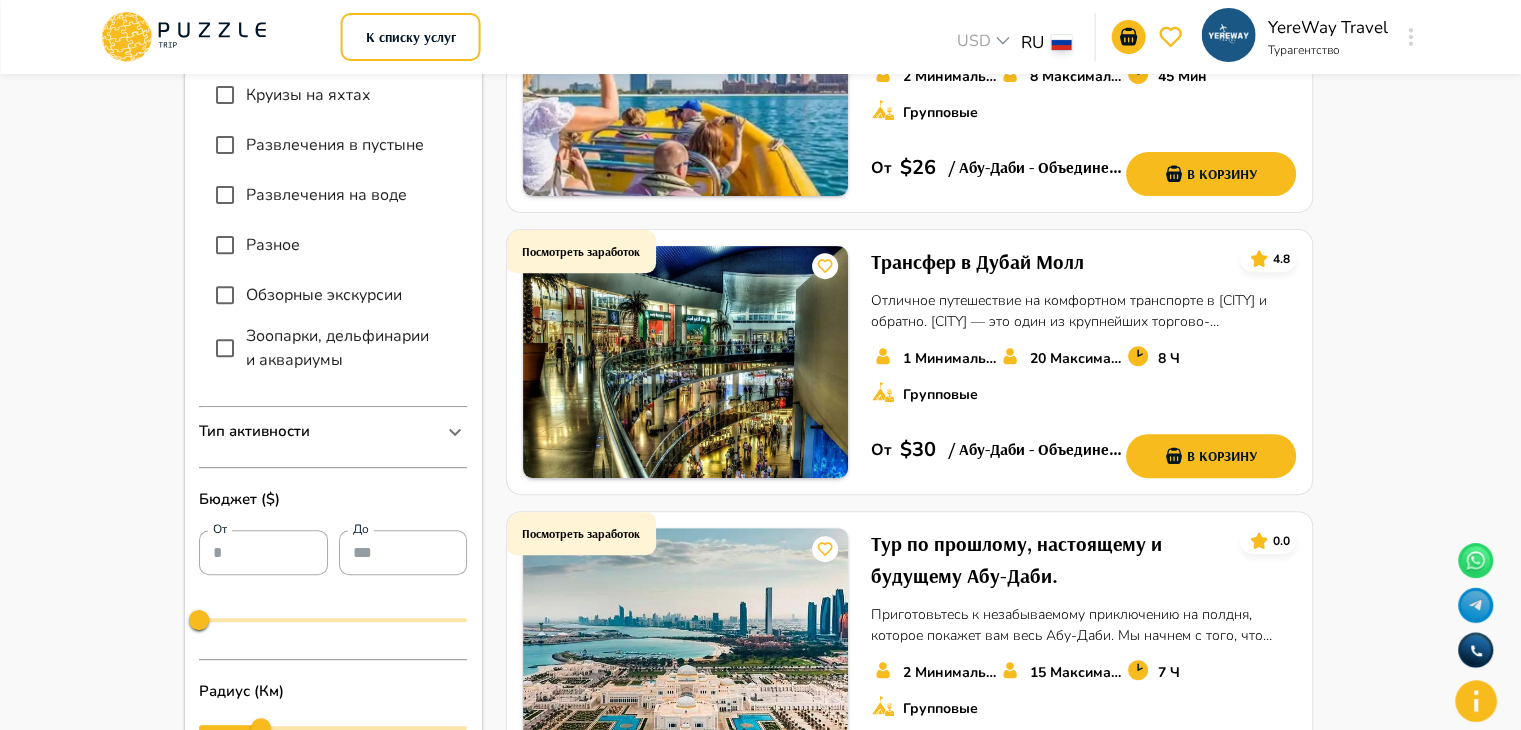 click 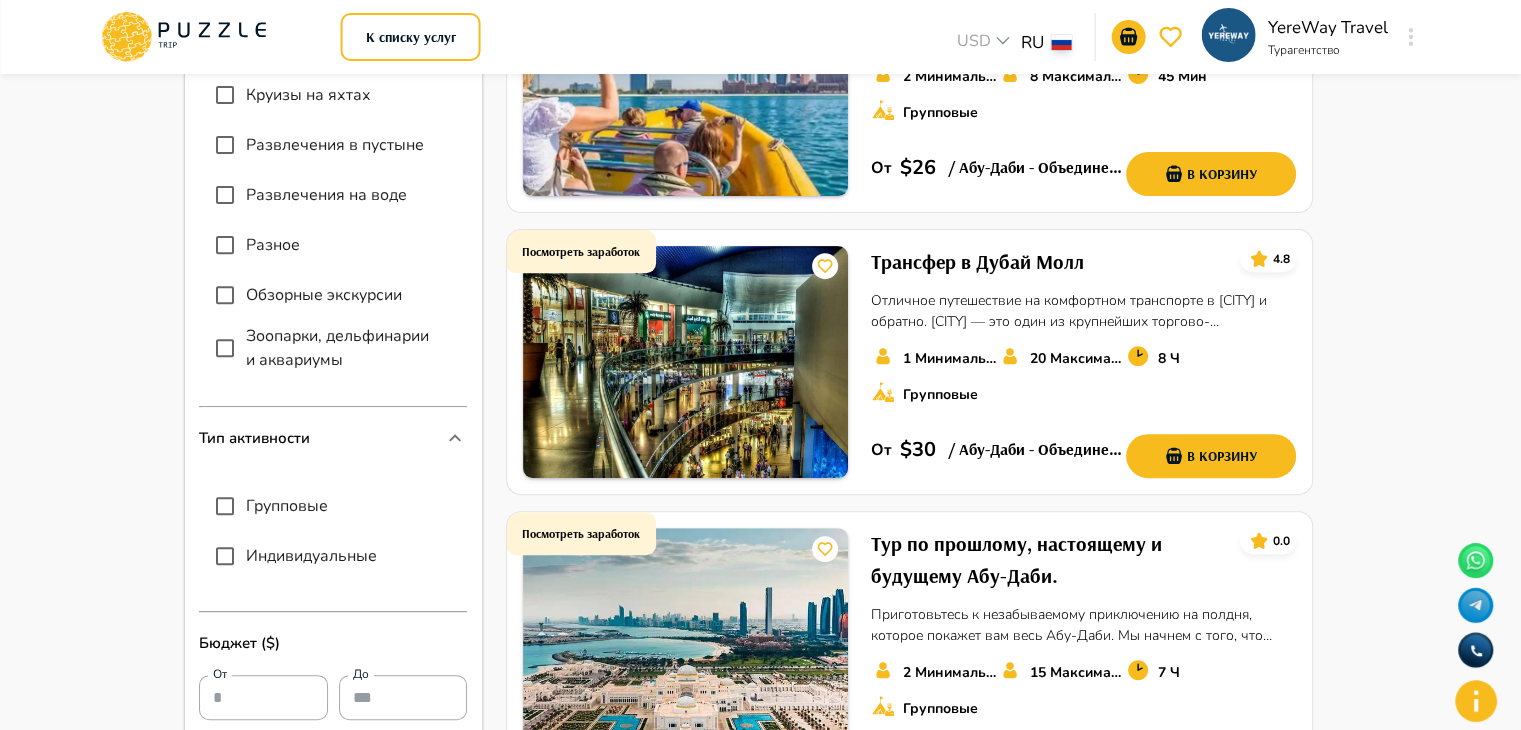 click on "Групповые" at bounding box center (340, 42) 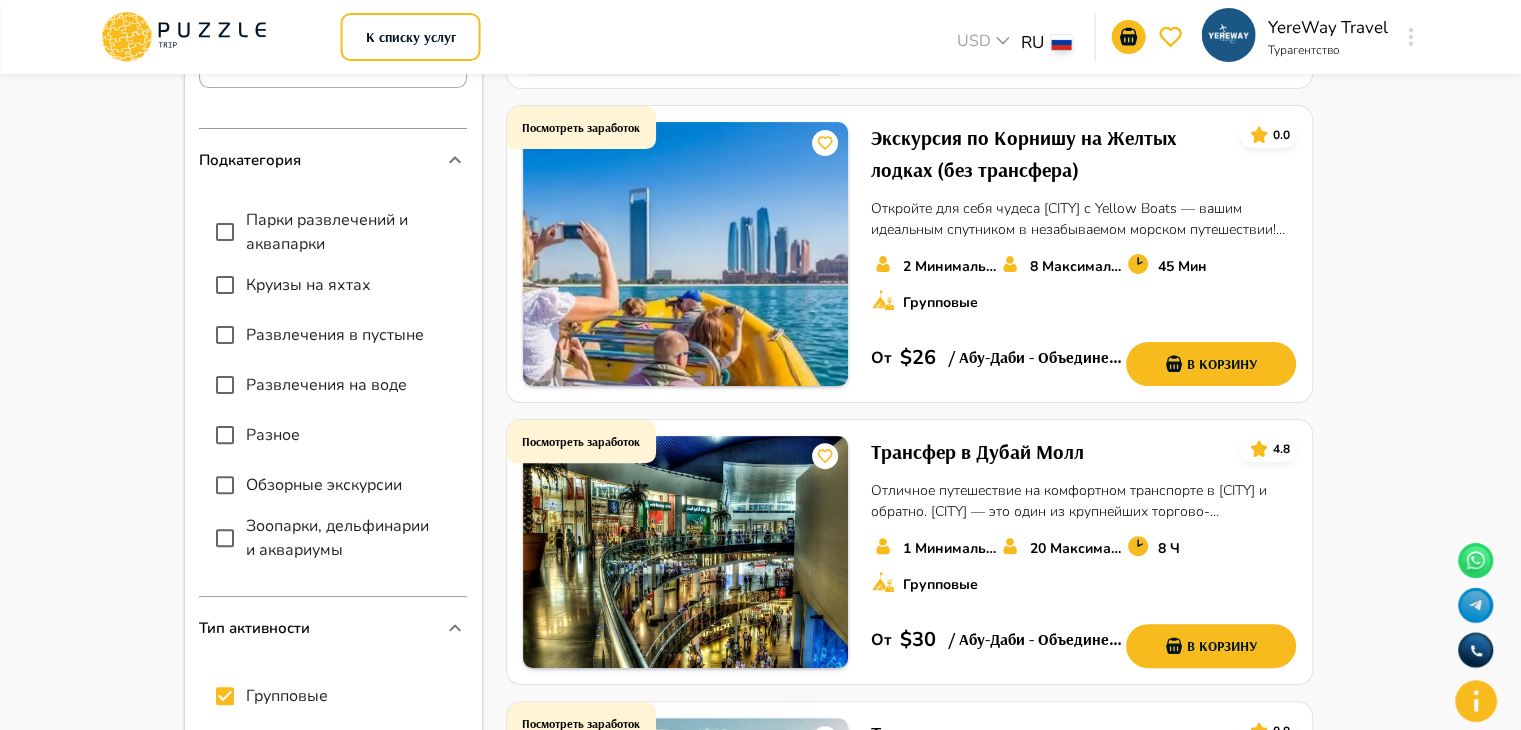 scroll, scrollTop: 800, scrollLeft: 0, axis: vertical 